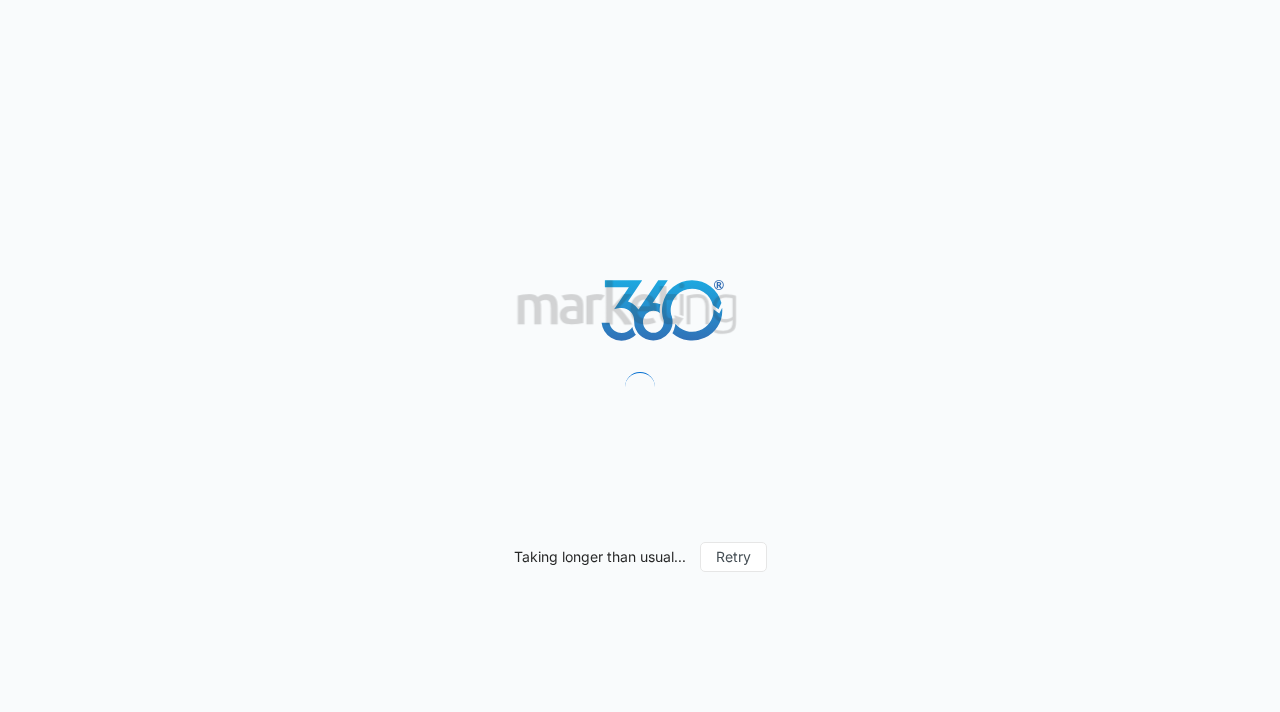 scroll, scrollTop: 0, scrollLeft: 0, axis: both 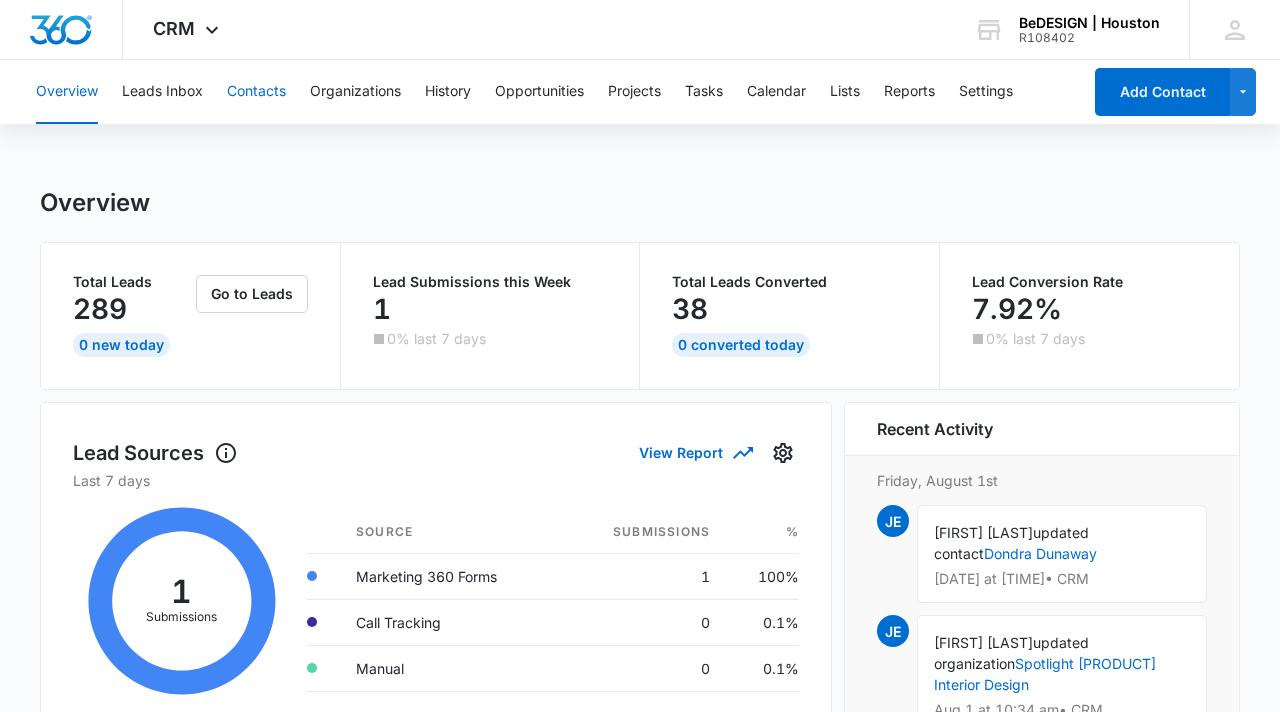 click on "Contacts" at bounding box center (256, 92) 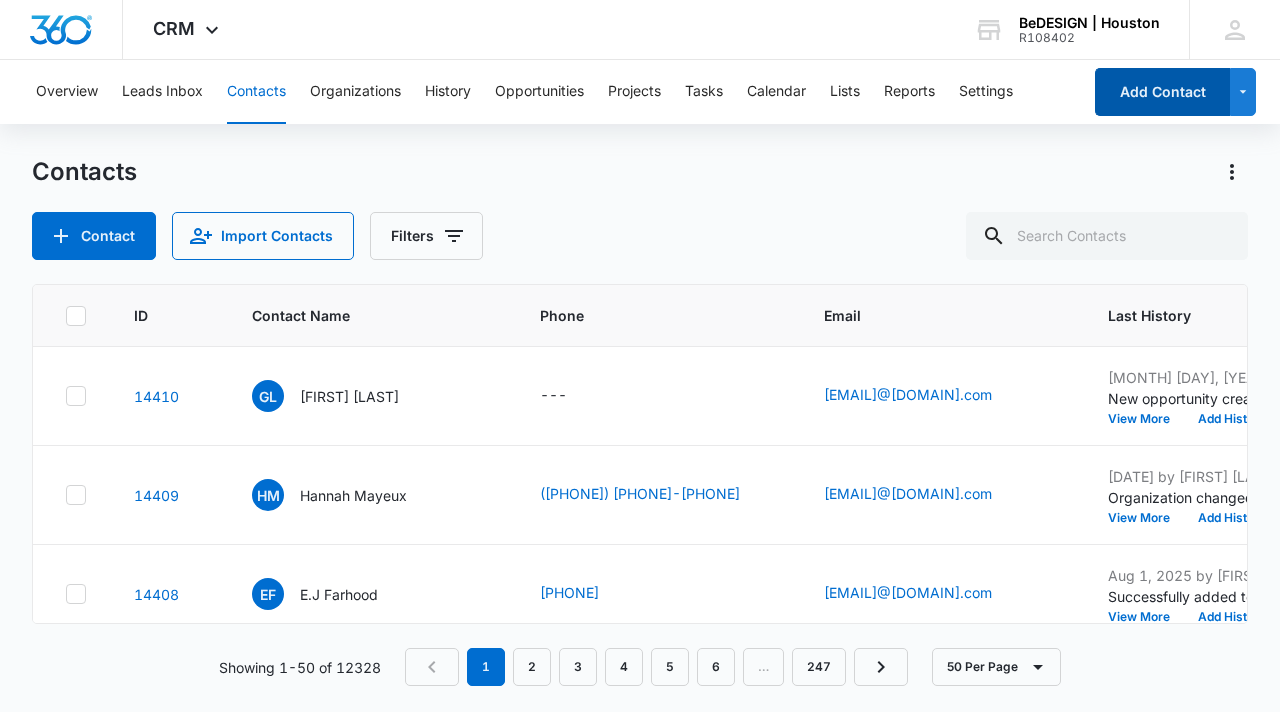 click on "Add Contact" at bounding box center [1162, 92] 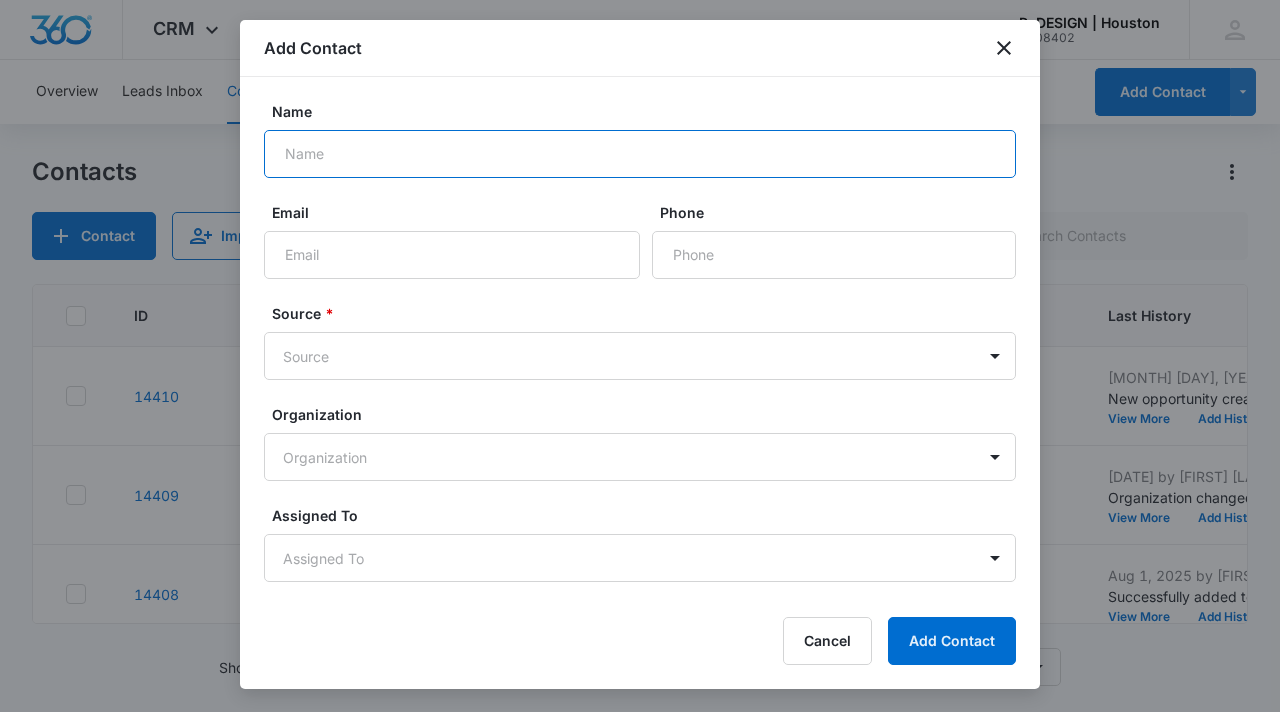 click on "Name" at bounding box center (640, 154) 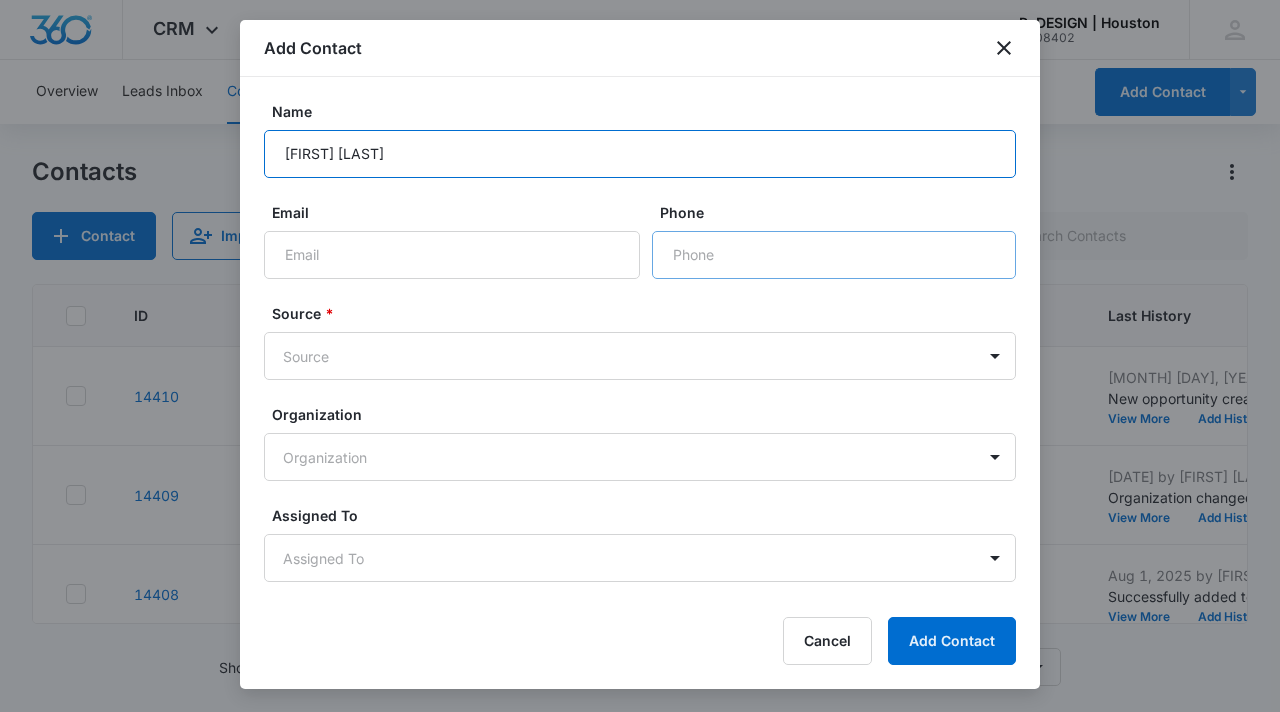 type on "[FIRST] [LAST]" 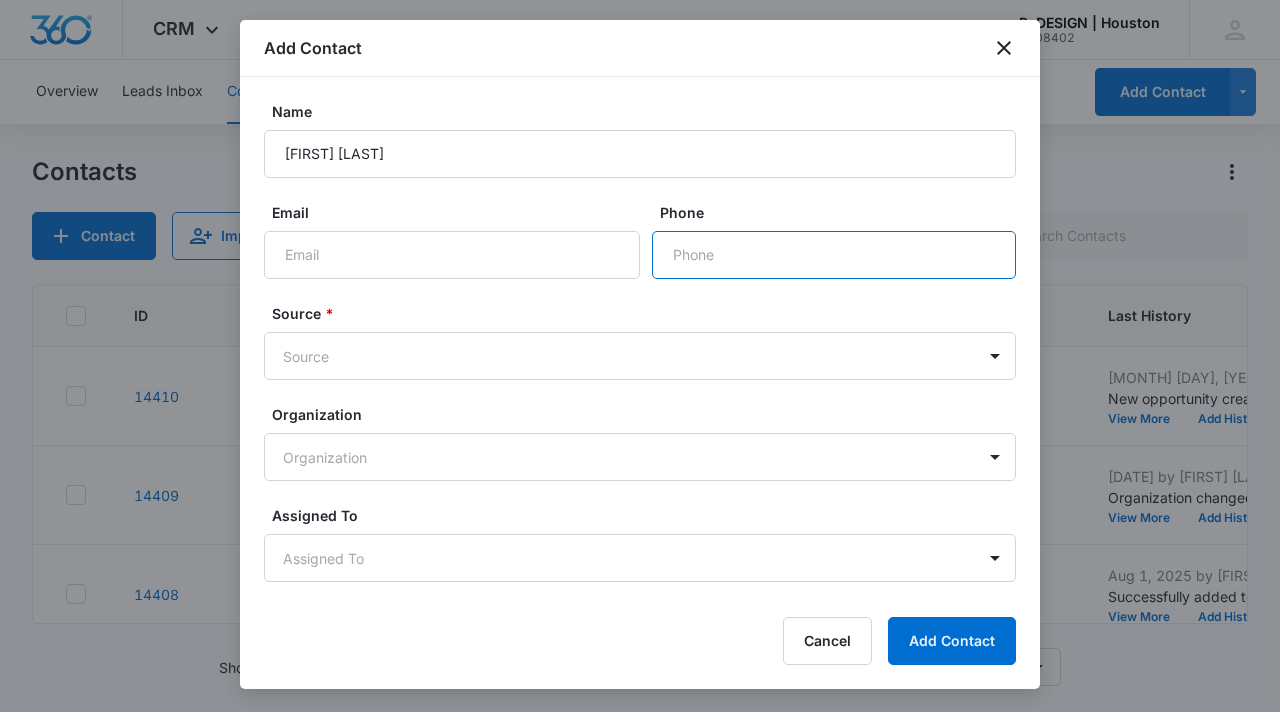 click on "Phone" at bounding box center [834, 255] 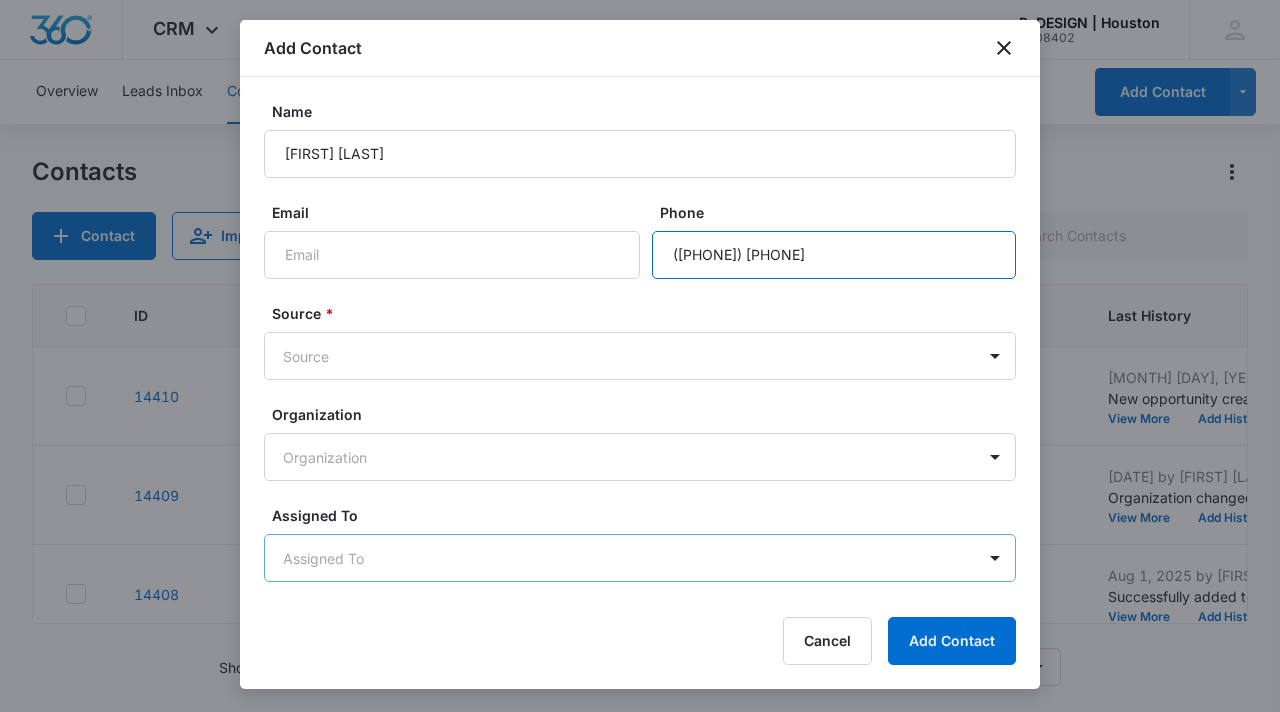 type on "([PHONE]) [PHONE]" 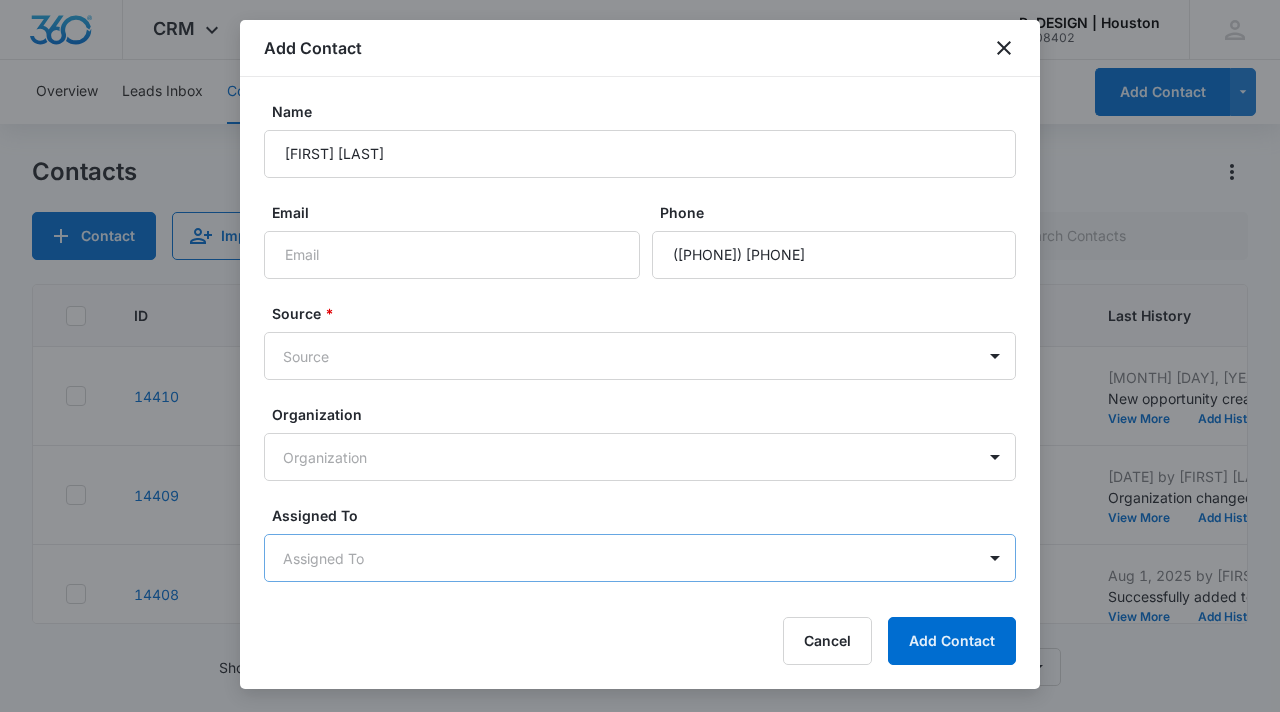 click on "CRM Apps Reputation Websites Forms CRM Email Social Content Ads Intelligence Files Settings [BRAND] | [CITY] R[NUMBER] Your Accounts View All [FIRST] [LAST] [EMAIL] My Profile Notifications Support Logout Terms & Conditions  •  Privacy Policy Overview Leads Inbox Contacts Organizations History Opportunities Projects Tasks Calendar Lists Reports Settings Add Contact Contacts Contact Import Contacts Filters ID Contact Name Phone Email Last History Assigned To Contact Type Contact Status Organization Billing Address [NUMBER] [FIRST] [LAST] --- [EMAIL] [DATE] by [FIRST] [LAST] New opportunity created '[PRODUCT] [PRODUCT] [PRODUCT]'. View More Add History [FIRST] [LAST] None None --- --- [NUMBER] [FIRST] [LAST] ([PHONE]) [PHONE]-[PHONE] [EMAIL] [DATE] by [FIRST] [LAST] Organization changed to [BRAND] Interiors. View More Add History [FIRST] [LAST] None None [BRAND] Interiors --- [NUMBER] [FIRST] [LAST] [FIRST] [LAST] ([PHONE]) [PHONE]-[PHONE] [EMAIL] [DATE] by [FIRST] [LAST] View More ---" at bounding box center (640, 356) 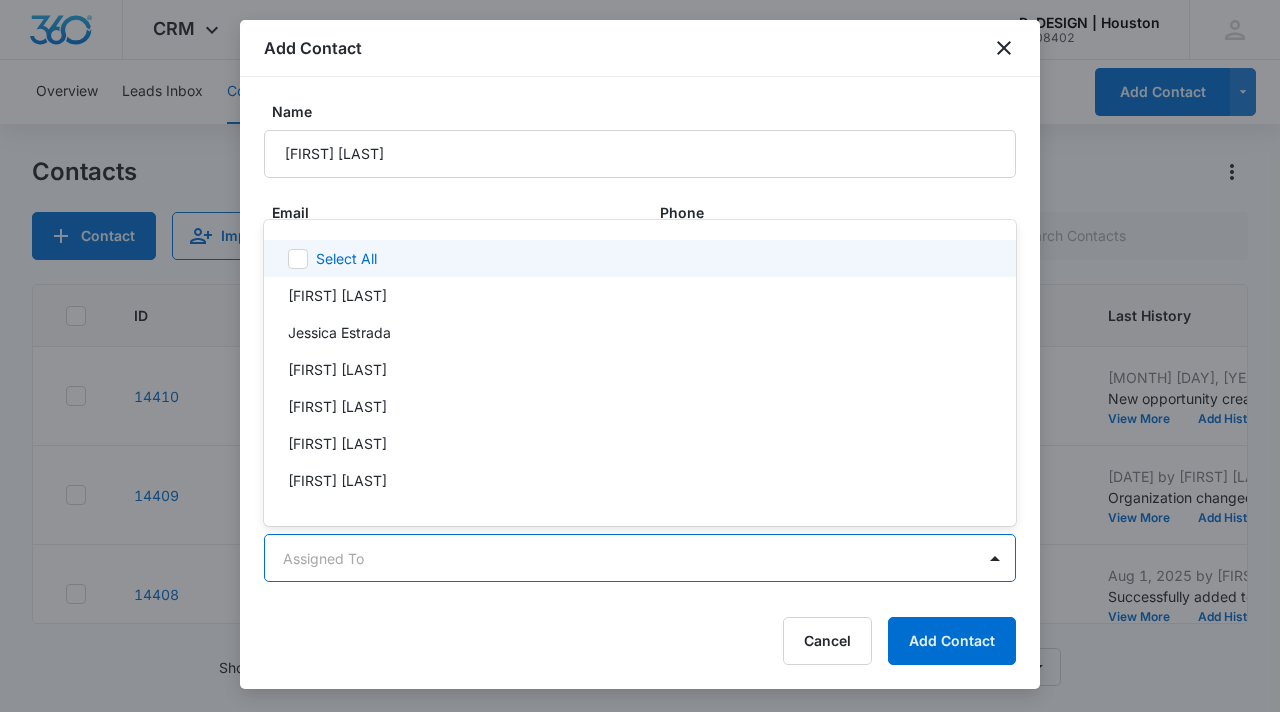 scroll, scrollTop: 38, scrollLeft: 0, axis: vertical 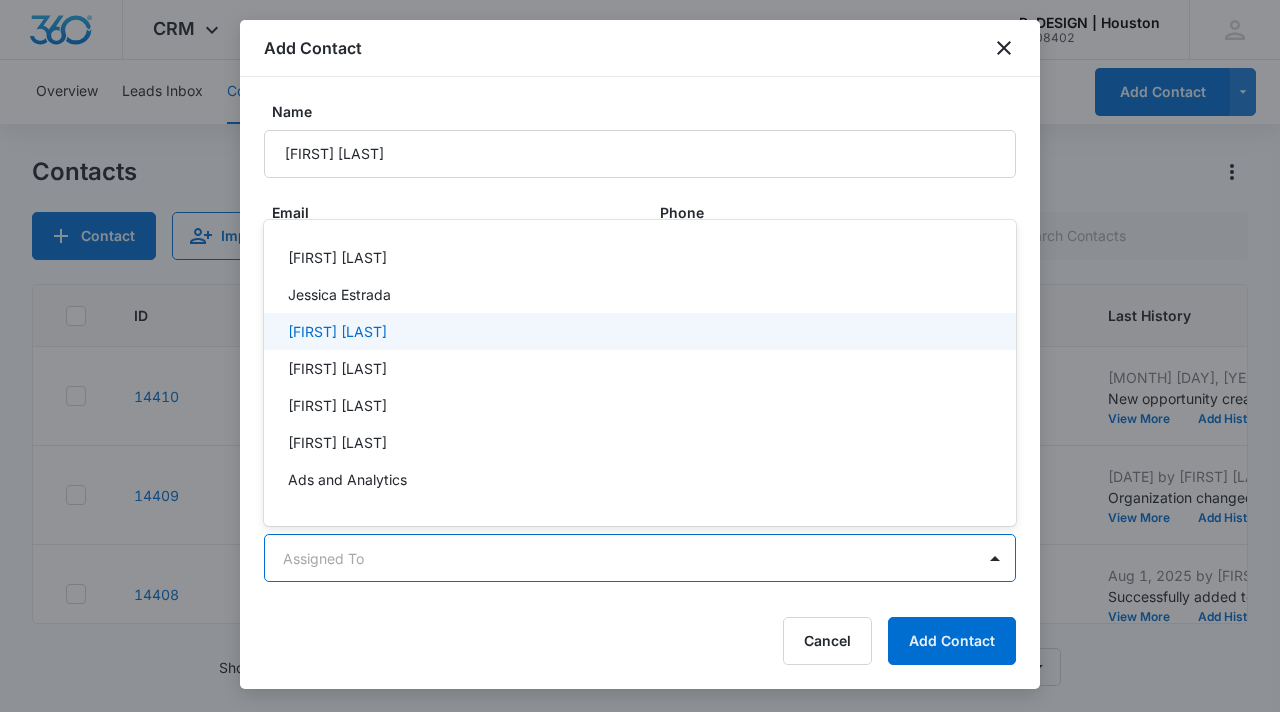 click on "[FIRST] [LAST]" at bounding box center [638, 331] 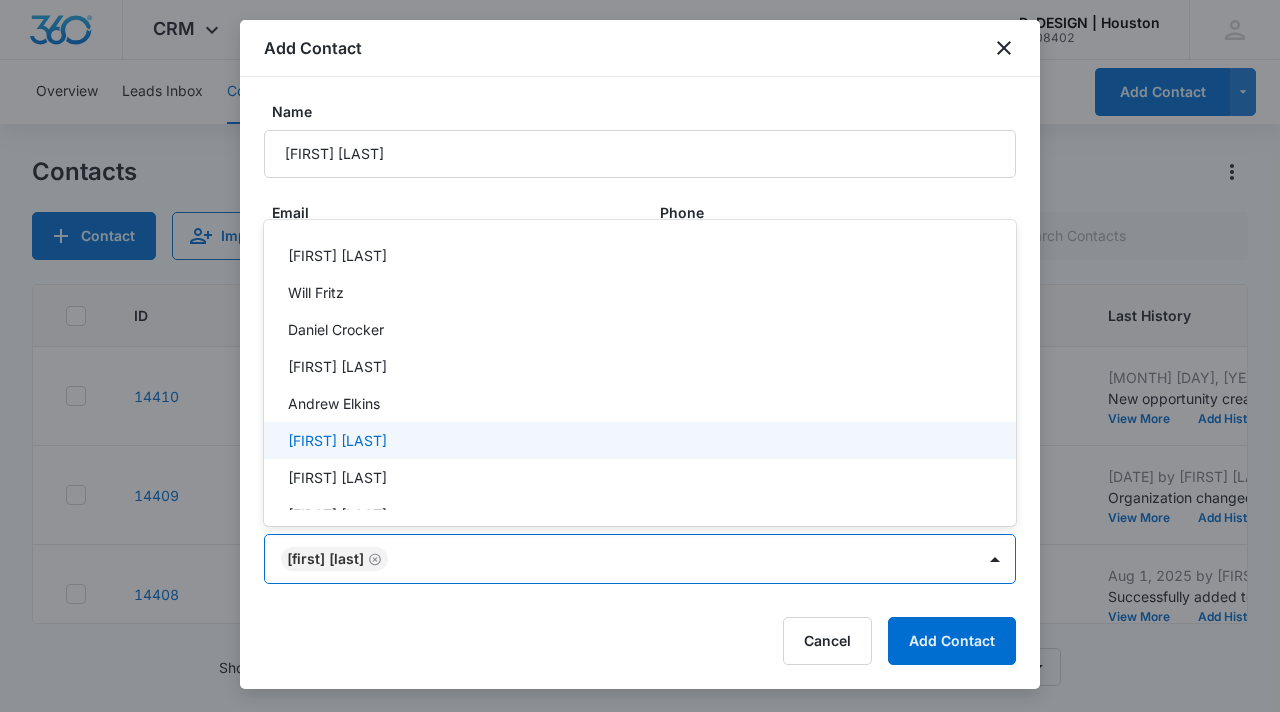 scroll, scrollTop: 551, scrollLeft: 0, axis: vertical 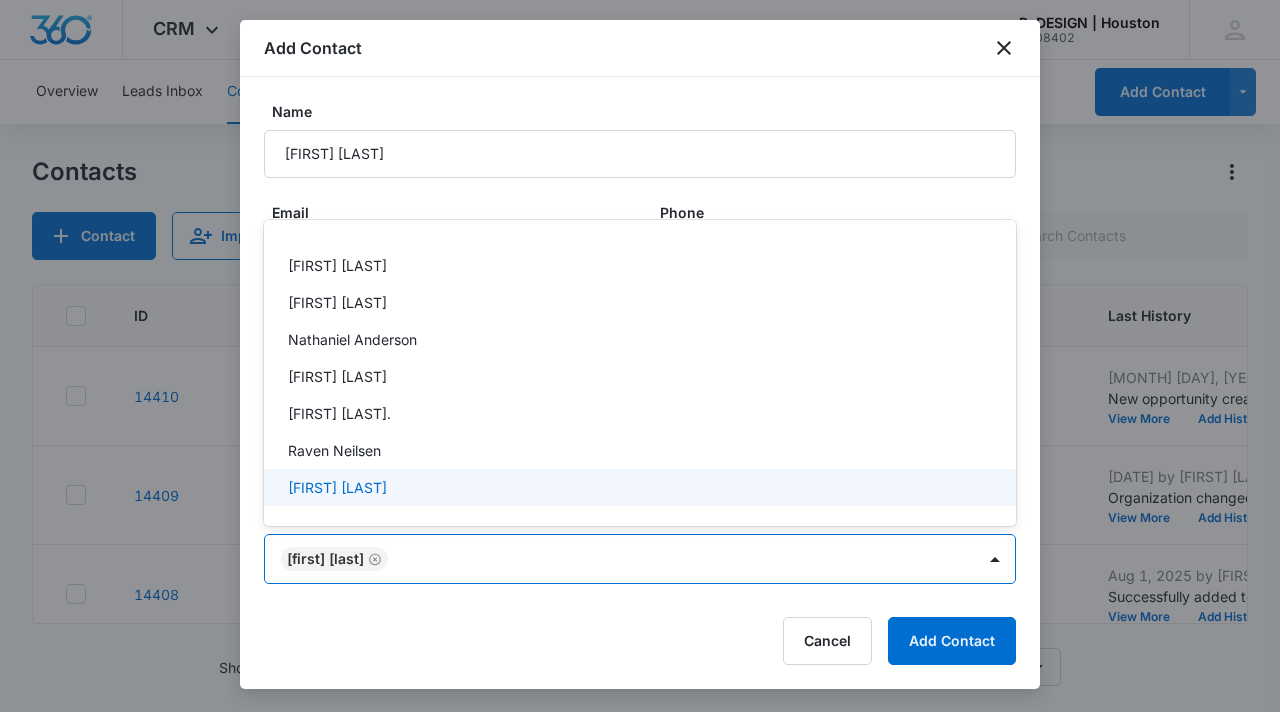 click at bounding box center [640, 356] 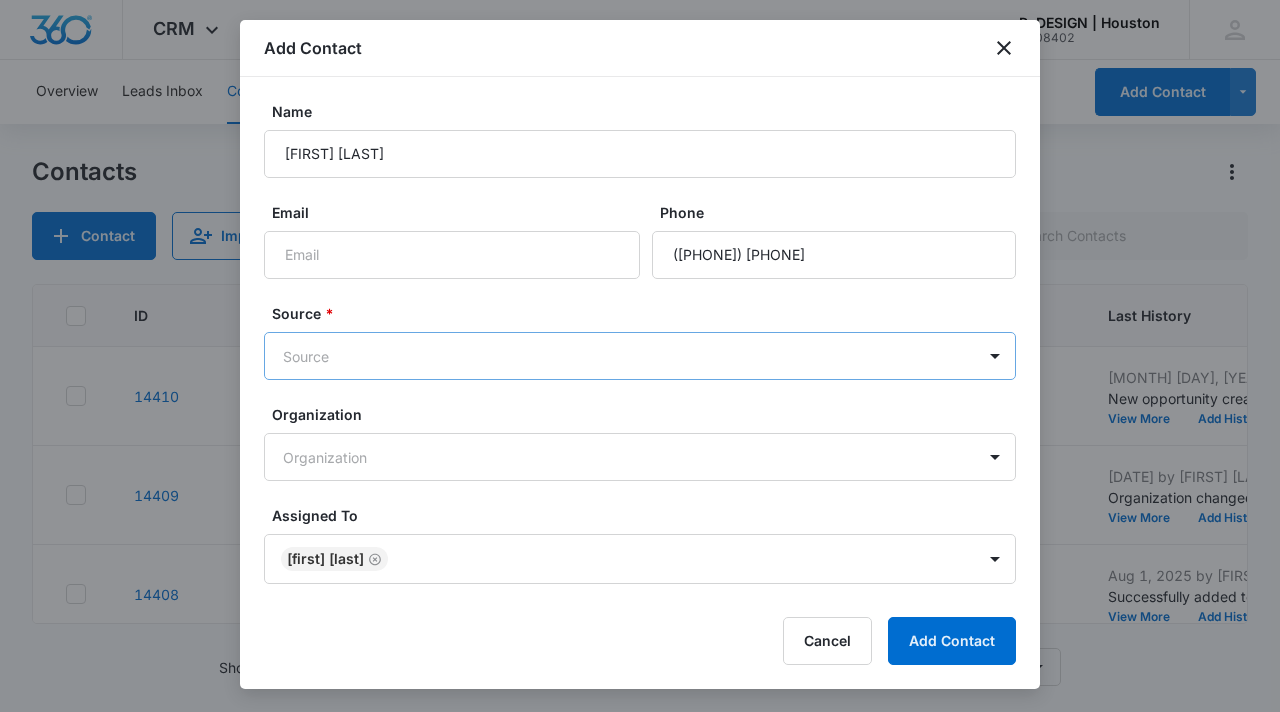 click on "CRM Apps Reputation Websites Forms CRM Email Social Content Ads Intelligence Files Settings [BRAND] | [CITY] R[NUMBER] Your Accounts View All [FIRST] [LAST] [EMAIL] My Profile Notifications Support Logout Terms & Conditions  •  Privacy Policy Overview Leads Inbox Contacts Organizations History Opportunities Projects Tasks Calendar Lists Reports Settings Add Contact Contacts Contact Import Contacts Filters ID Contact Name Phone Email Last History Assigned To Contact Type Contact Status Organization Billing Address [NUMBER] [FIRST] [LAST] --- [EMAIL] [DATE] by [FIRST] [LAST] New opportunity created '[PRODUCT] [PRODUCT] [PRODUCT]'. View More Add History [FIRST] [LAST] None None --- --- [NUMBER] [FIRST] [LAST] ([PHONE]) [PHONE]-[PHONE] [EMAIL] [DATE] by [FIRST] [LAST] Organization changed to [BRAND] Interiors. View More Add History [FIRST] [LAST] None None [BRAND] Interiors --- [NUMBER] [FIRST] [LAST] [FIRST] [LAST] ([PHONE]) [PHONE]-[PHONE] [EMAIL] [DATE] by [FIRST] [LAST] View More ---" at bounding box center (640, 356) 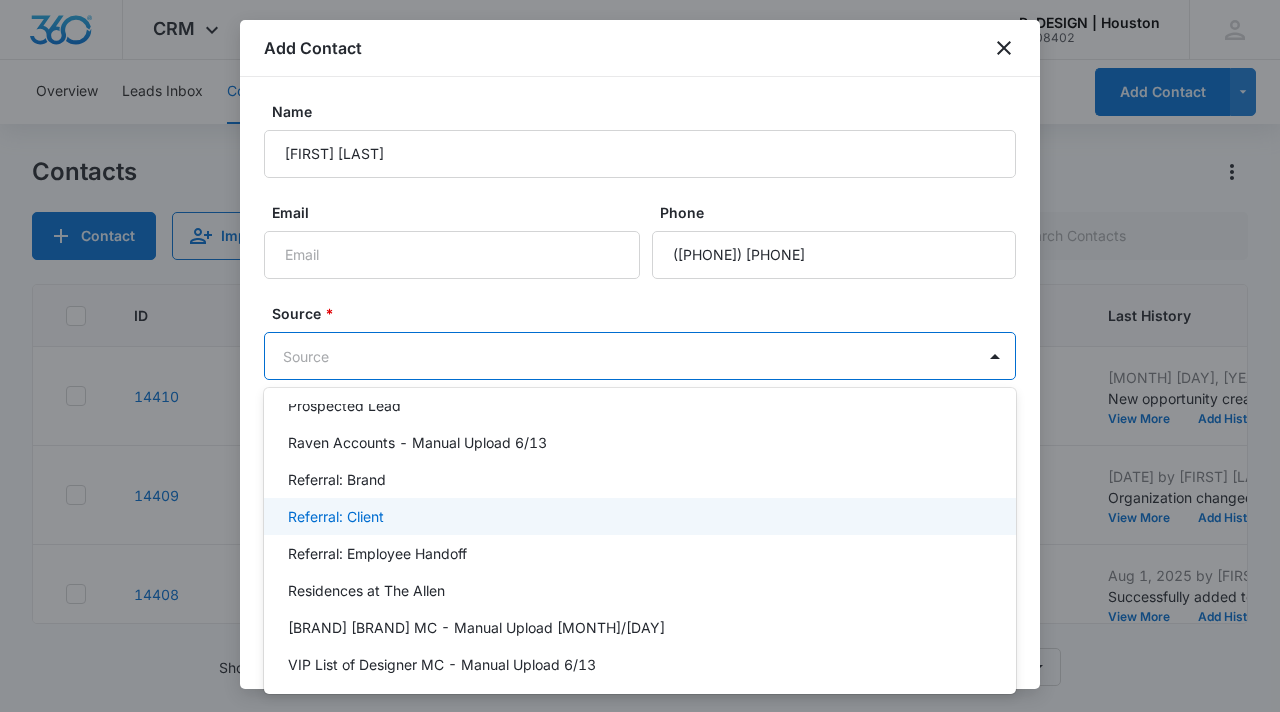 scroll, scrollTop: 844, scrollLeft: 0, axis: vertical 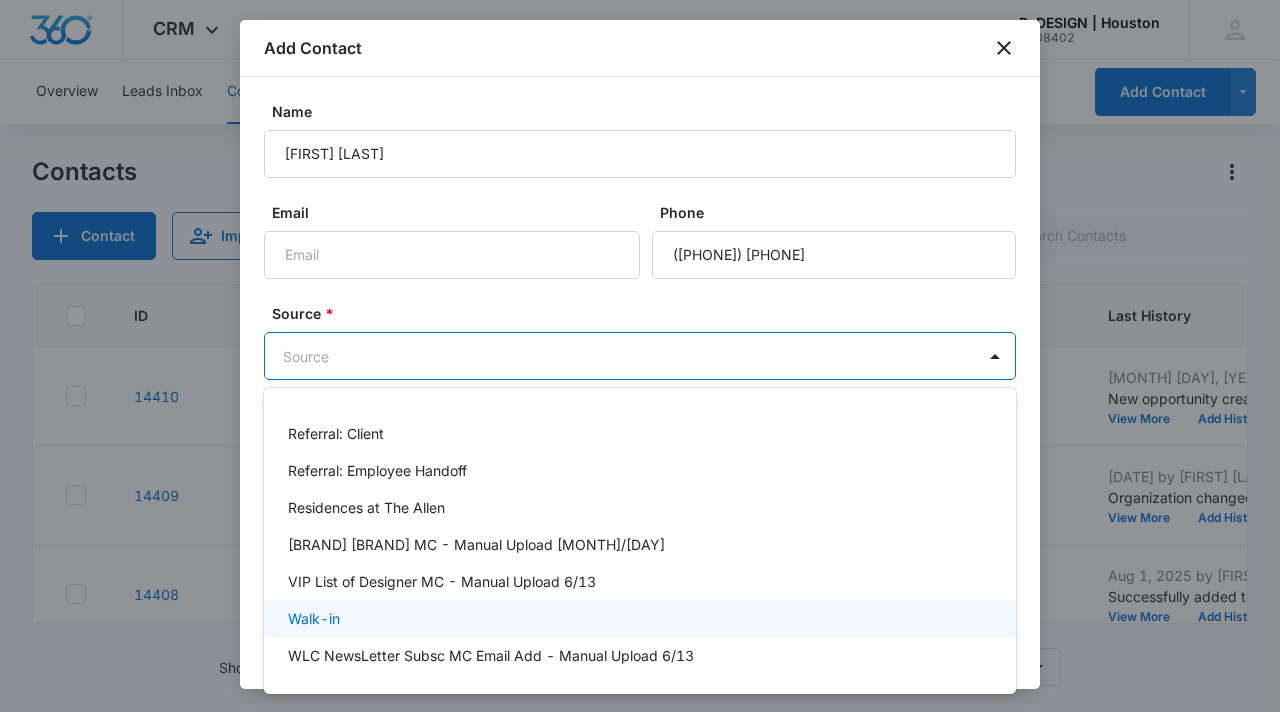 click on "Walk-in" at bounding box center [640, 618] 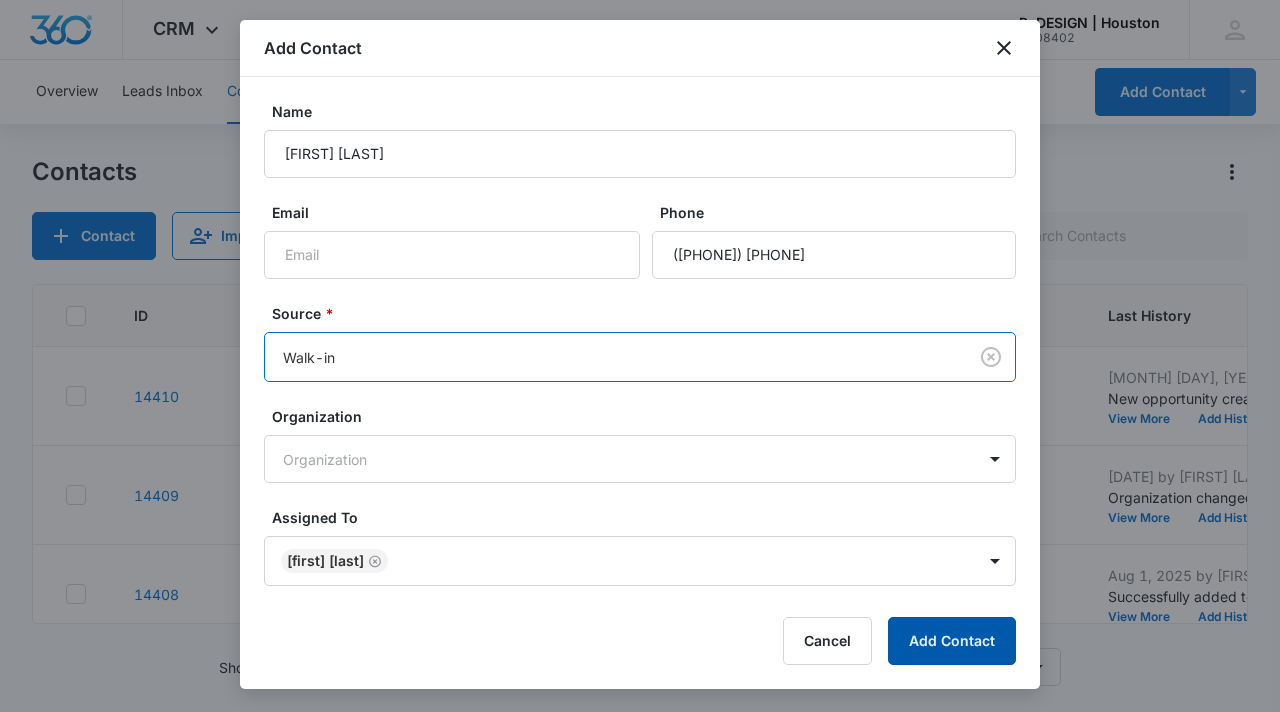 click on "Add Contact" at bounding box center (952, 641) 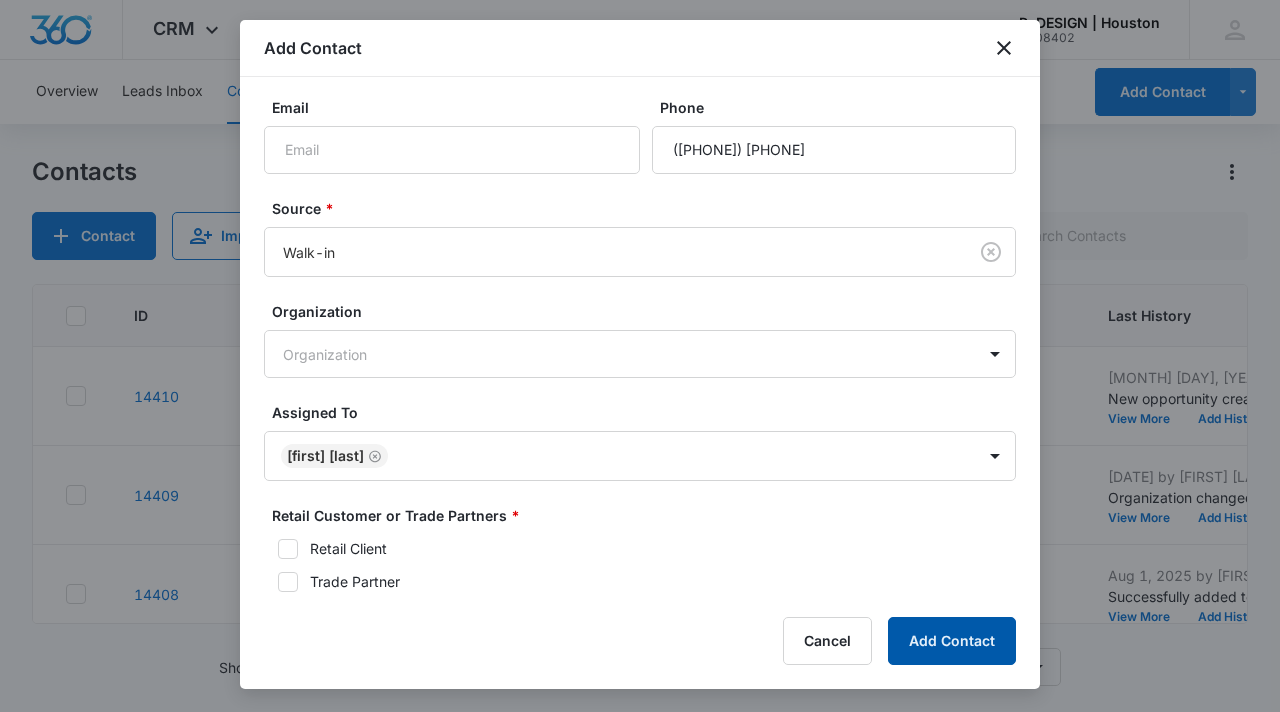 scroll, scrollTop: 347, scrollLeft: 0, axis: vertical 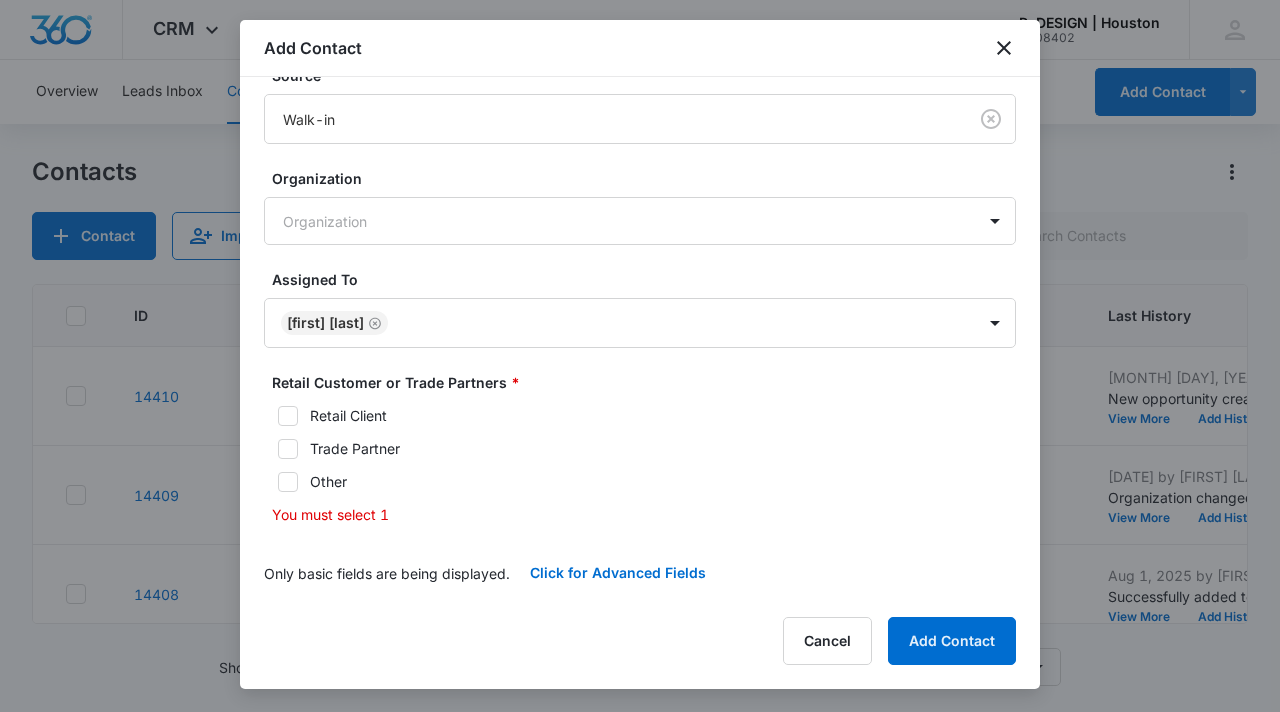 click 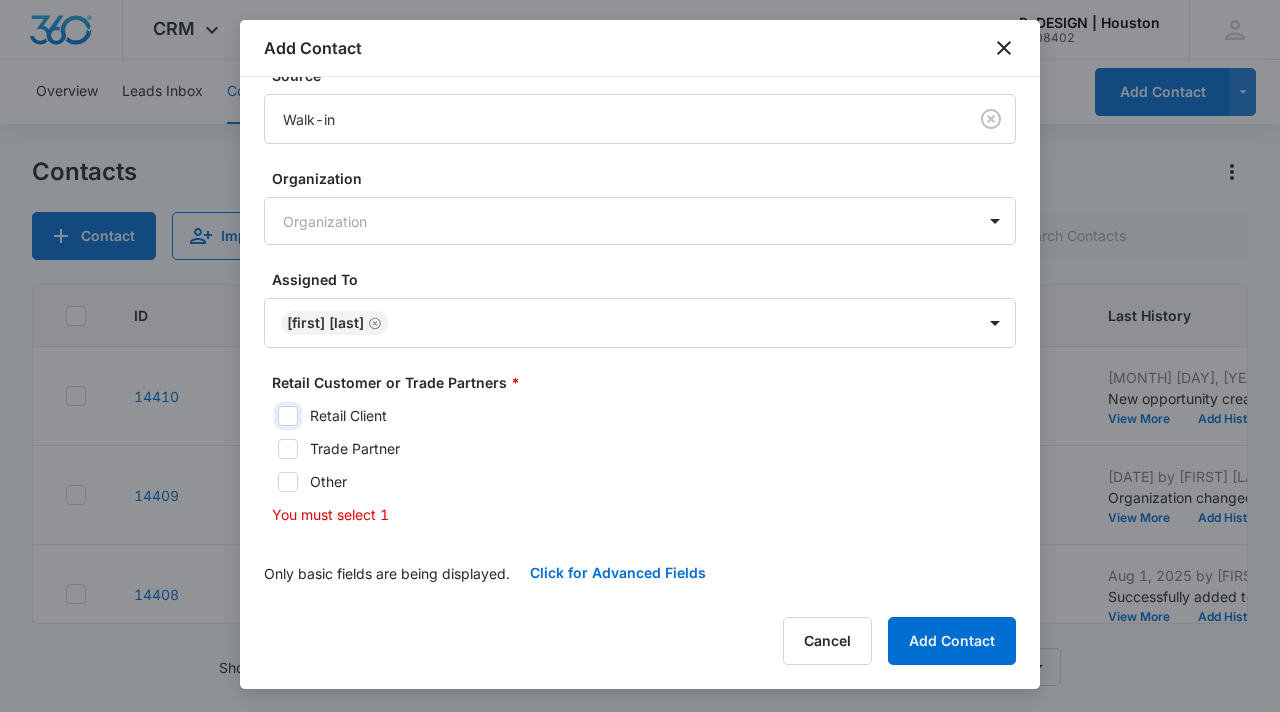 click on "Retail Client" at bounding box center (271, 416) 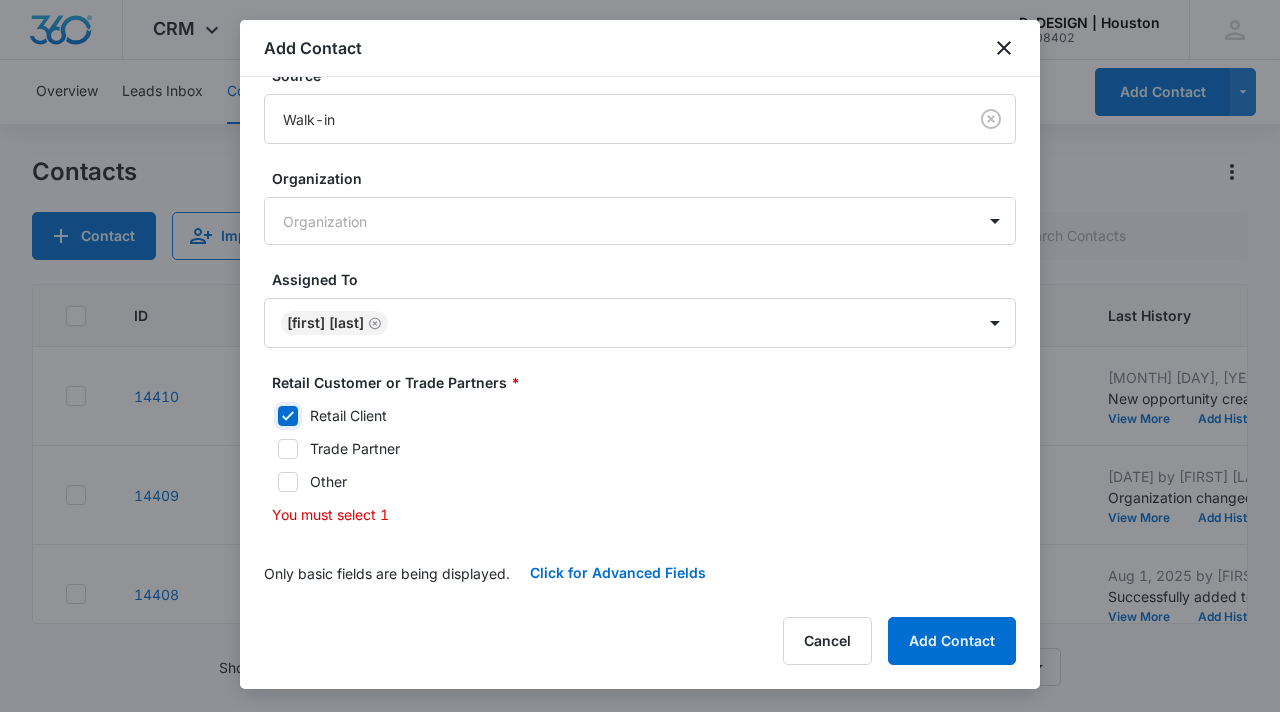 checkbox on "true" 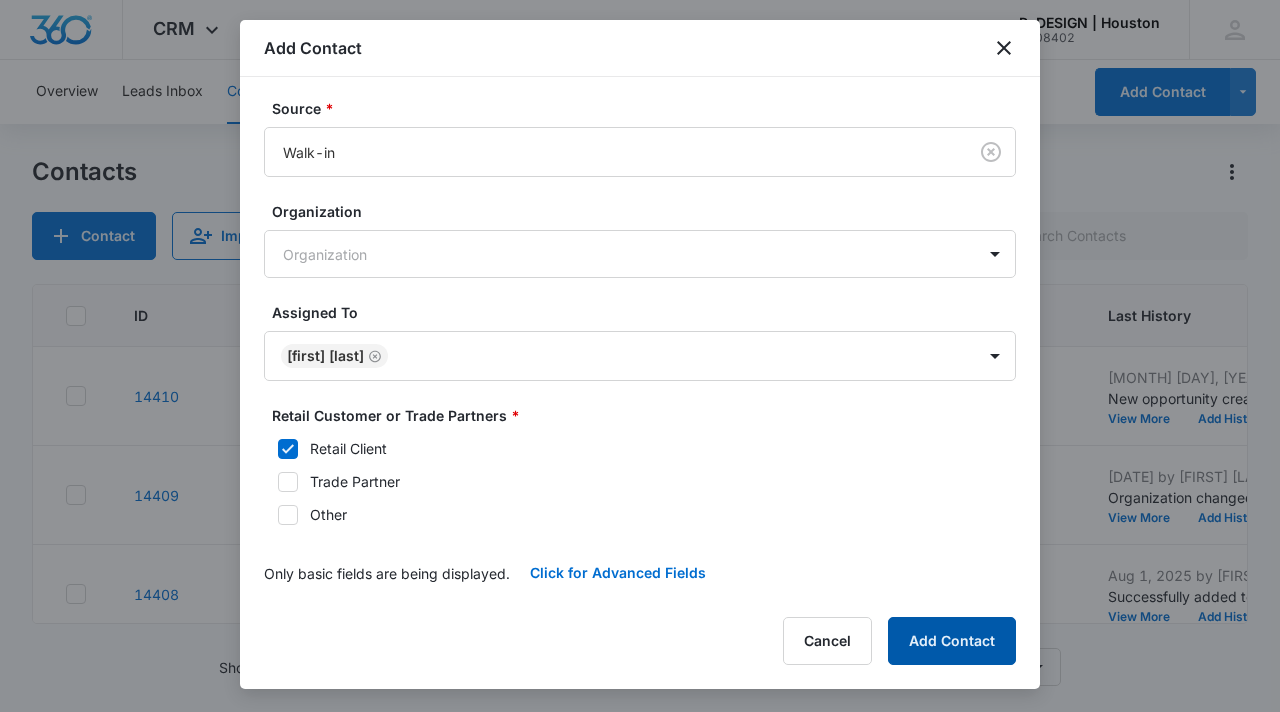 click on "Add Contact" at bounding box center (952, 641) 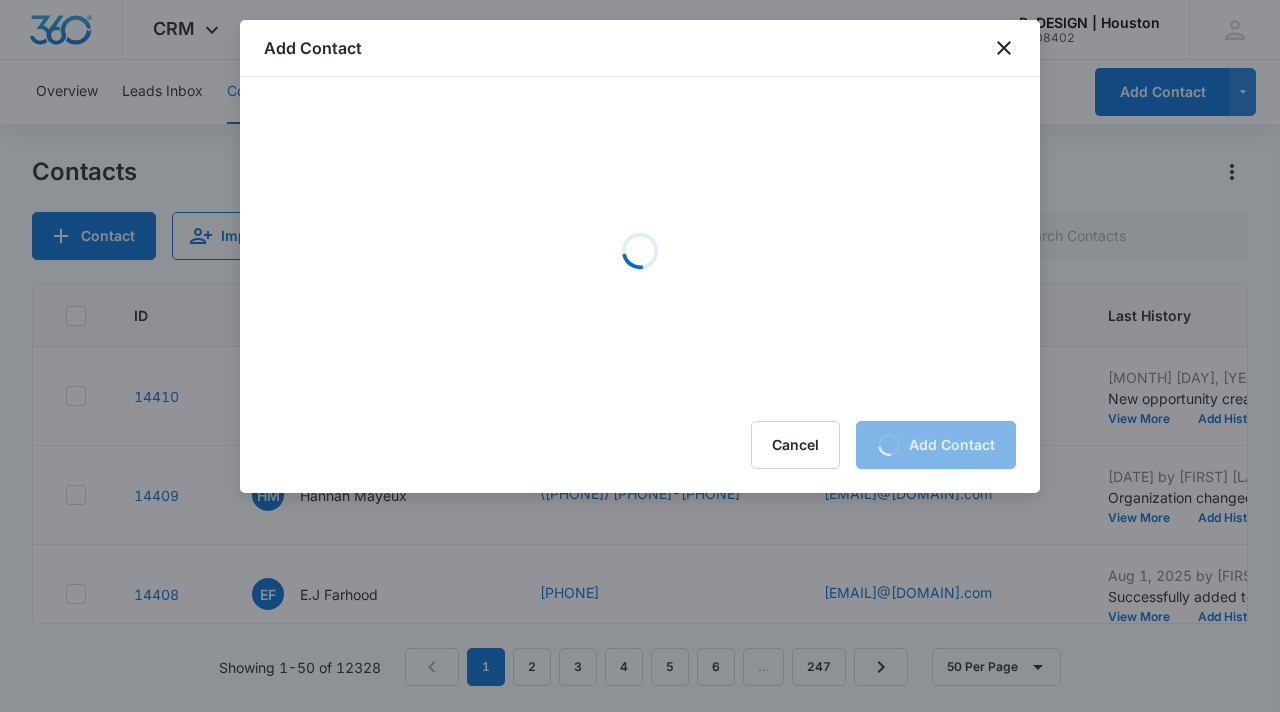 scroll, scrollTop: 0, scrollLeft: 0, axis: both 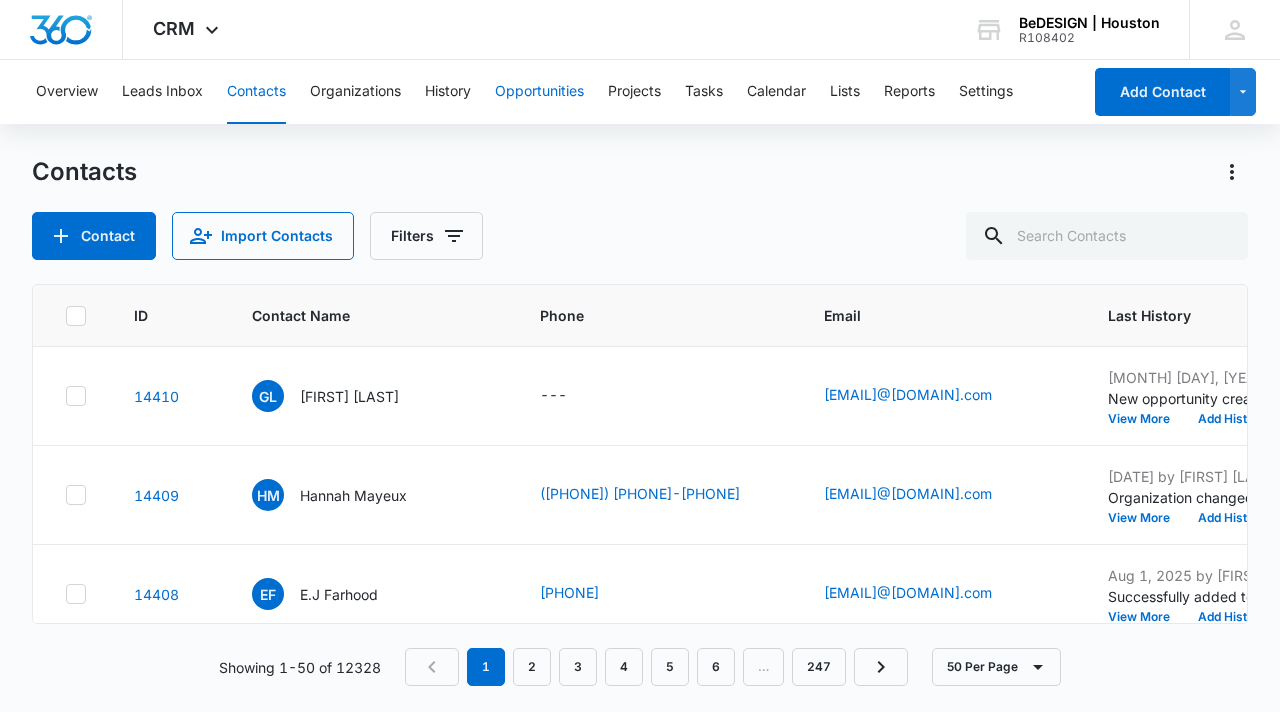 click on "Opportunities" at bounding box center (539, 92) 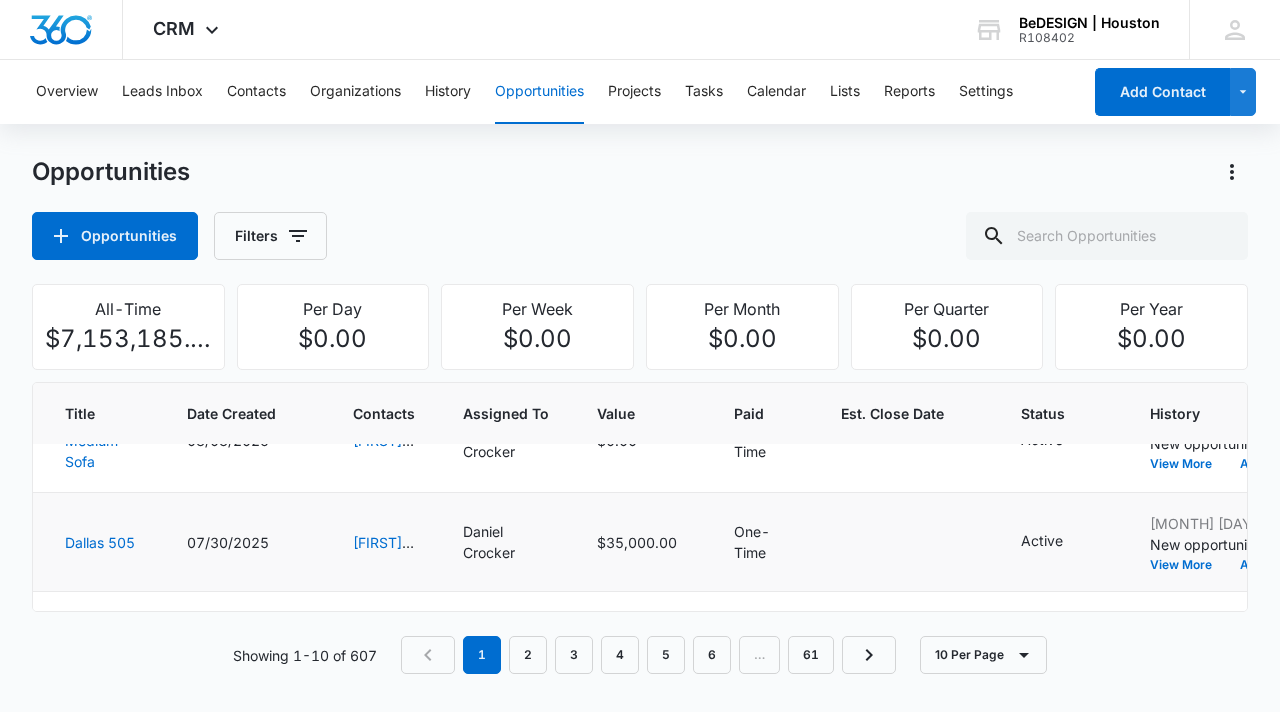 scroll, scrollTop: 0, scrollLeft: 0, axis: both 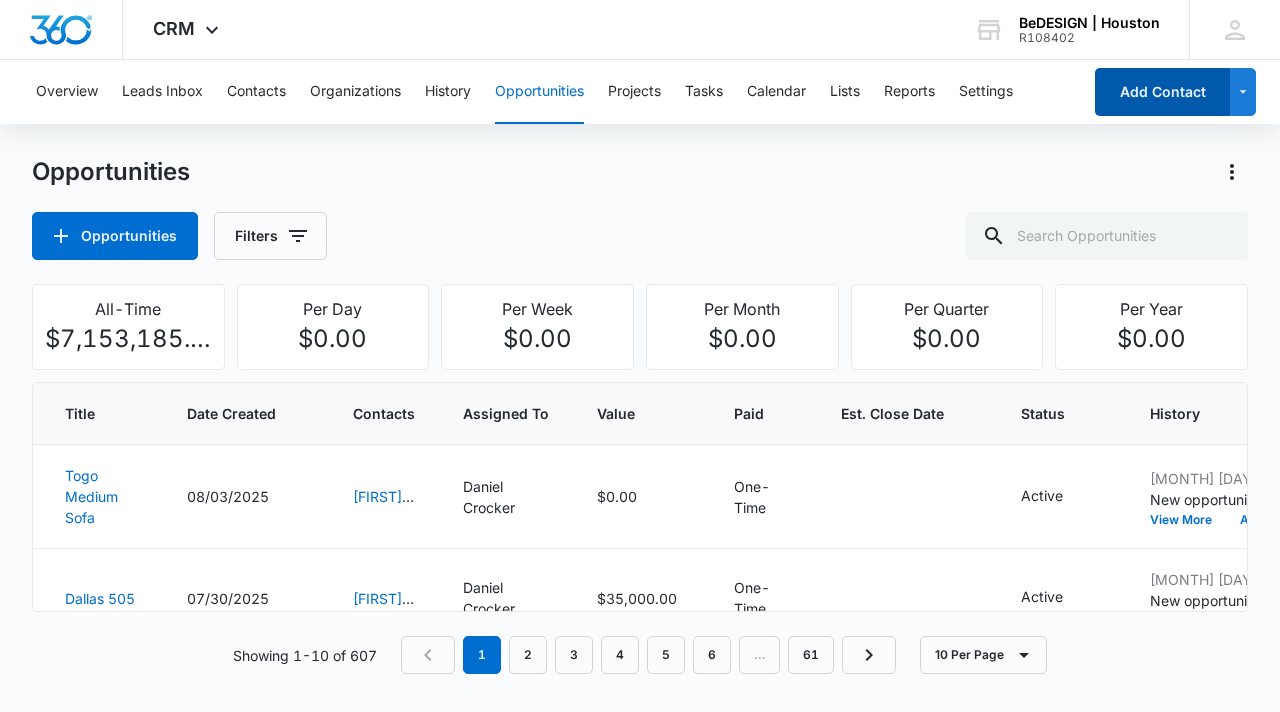 click on "Add Contact" at bounding box center (1162, 92) 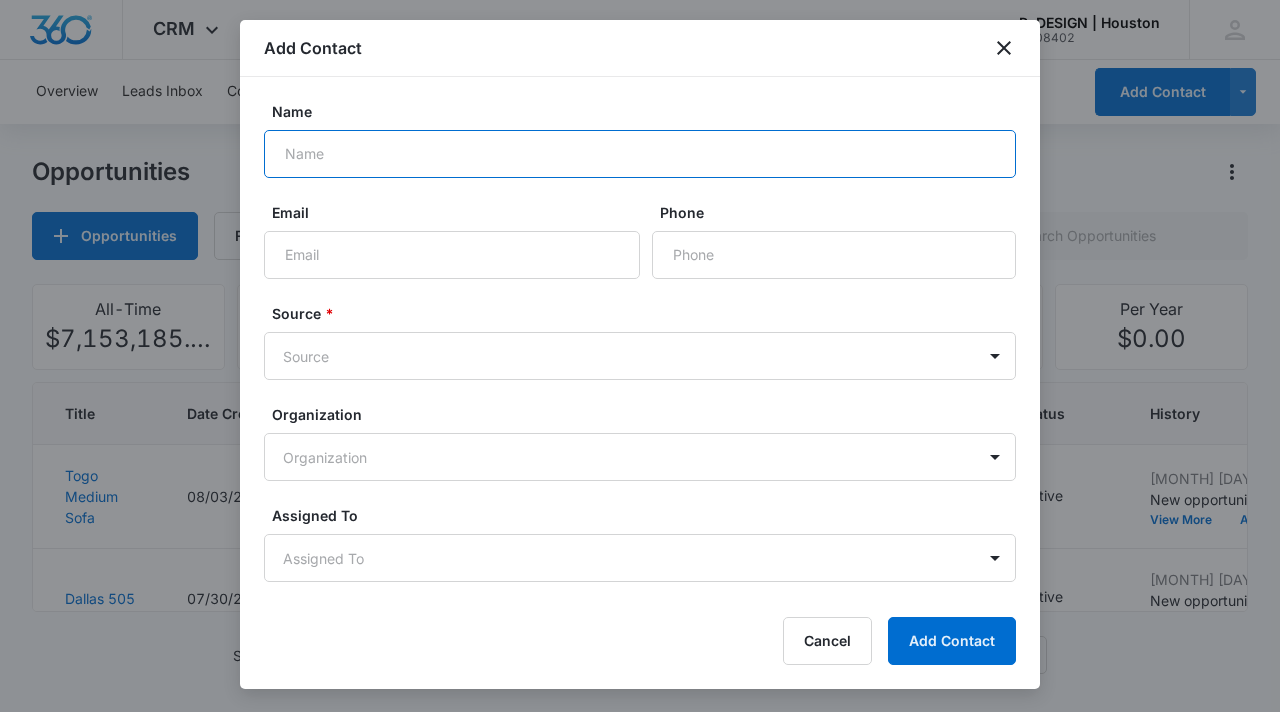 click on "Name" at bounding box center (640, 154) 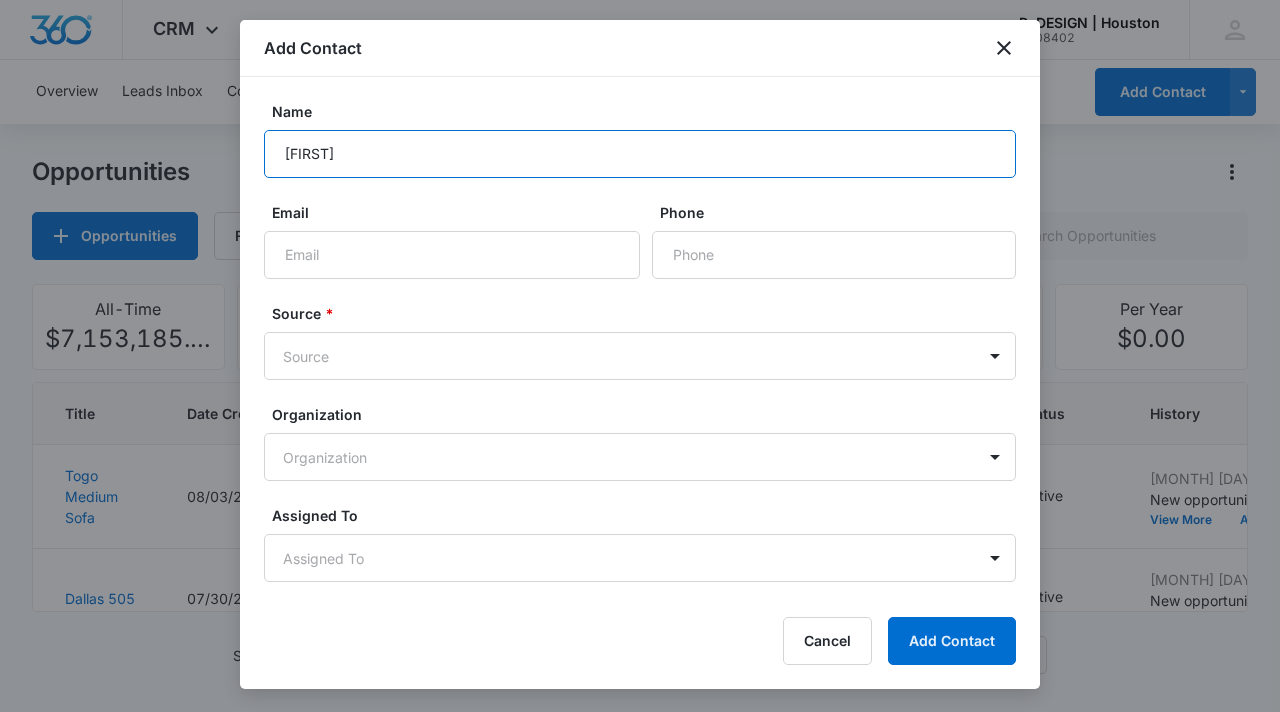 type on "[FIRST] [LAST]" 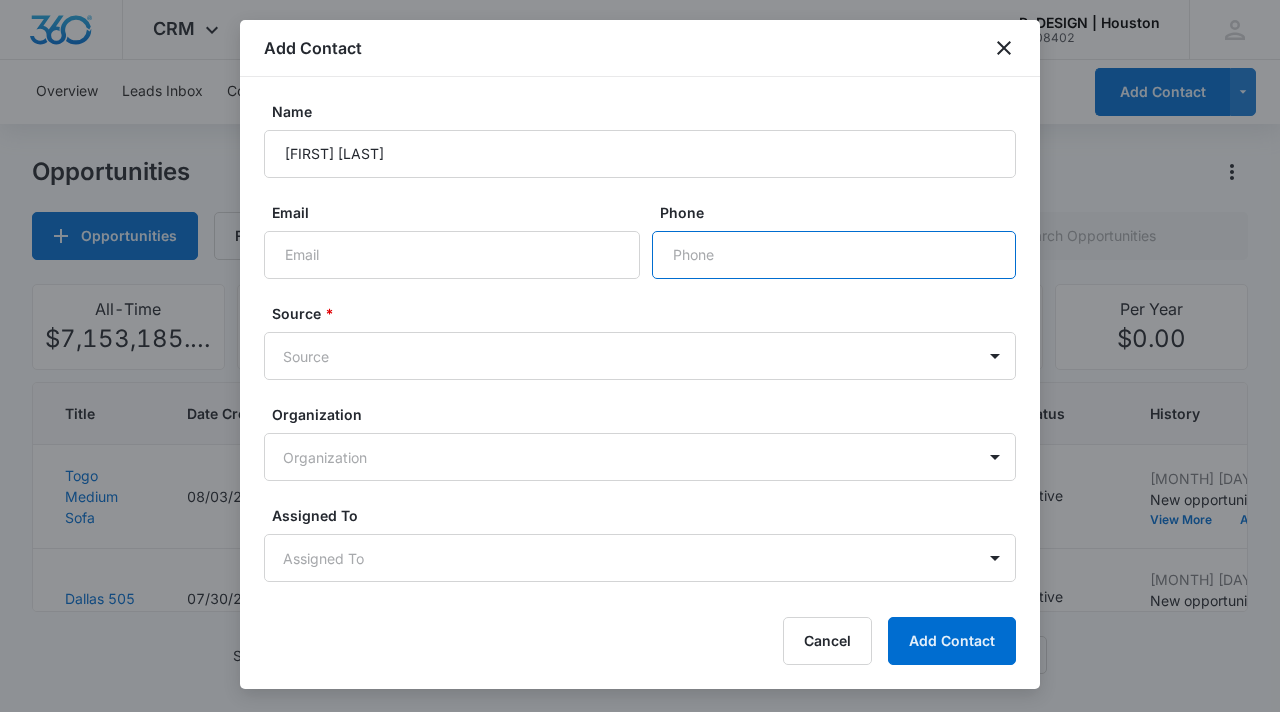 click on "Phone" at bounding box center (834, 255) 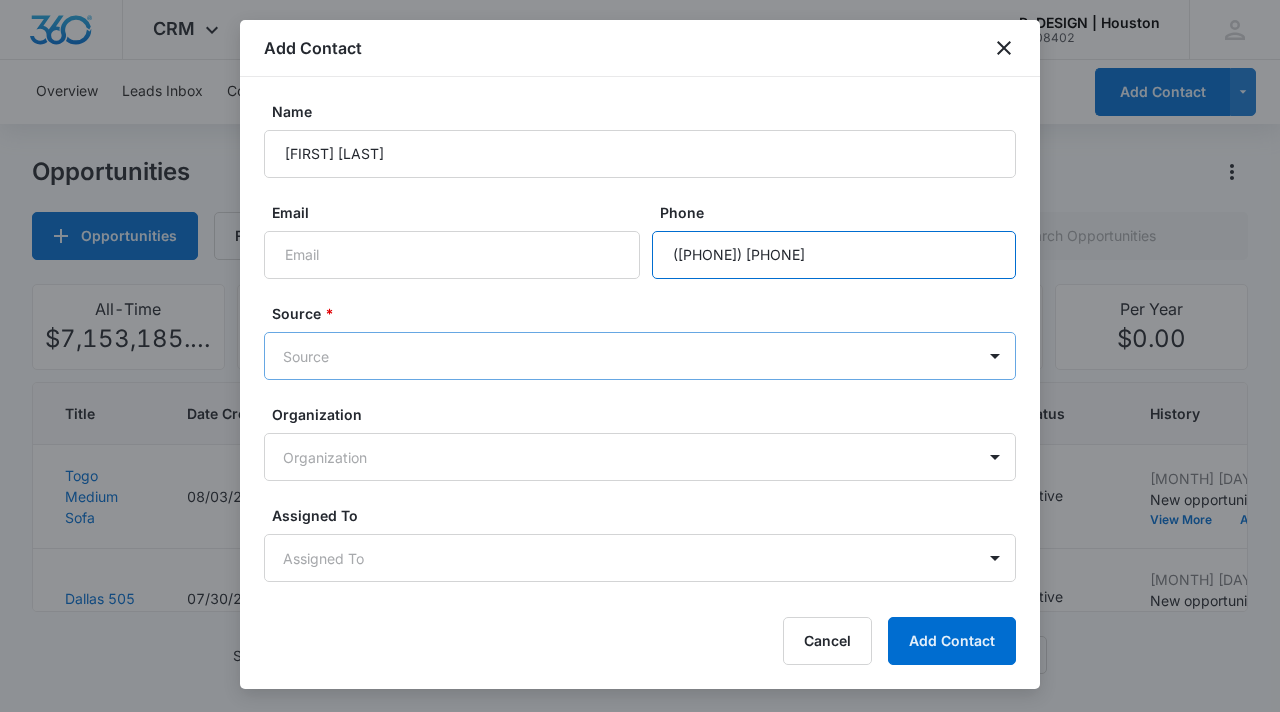 type on "([PHONE]) [PHONE]" 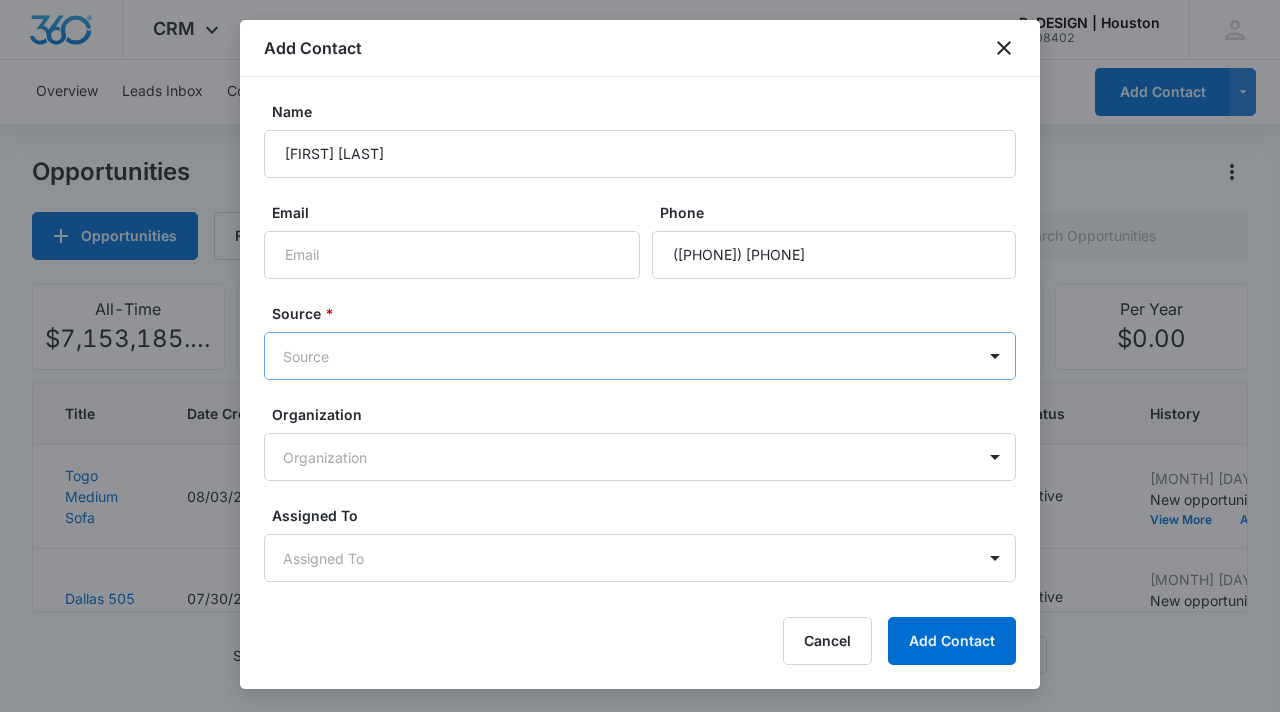 click on "CRM Apps Reputation Websites Forms CRM Email Social Content Ads Intelligence Files Settings [BRAND] | [CITY] R[NUMBER] Your Accounts View All [FIRST] [LAST] [EMAIL] My Profile Notifications Support Logout Terms & Conditions  •  Privacy Policy Overview Leads Inbox Contacts Organizations History Opportunities Projects Tasks Calendar Lists Reports Settings Add Contact Opportunities Opportunities Filters All-Time $[PRICE] Per Day $[PRICE] Per Week $[PRICE] Per Month $[PRICE] Per Quarter $[PRICE] Per Year $[PRICE] Title Date Created Contacts Assigned To Value Paid Est. Close Date Status History Togo Medium Sofa  [DATE] [FIRST] [LAST] [FIRST] [LAST] $[PRICE] One-Time Active  [DATE] by [FIRST] [LAST] New opportunity created '[PRODUCT] [PRODUCT] [PRODUCT]'. View More Add History Dallas [NUMBER] [DATE] [FIRST] [LAST] [FIRST] [LAST] $[PRICE] One-Time Active  [DATE] by [FIRST] [LAST] New opportunity created 'Dallas [NUMBER]'. View More Add History Outdoor Furnishings  [DATE] [FIRST] [LAST] [FIRST] [LAST] $[PRICE]" at bounding box center [640, 356] 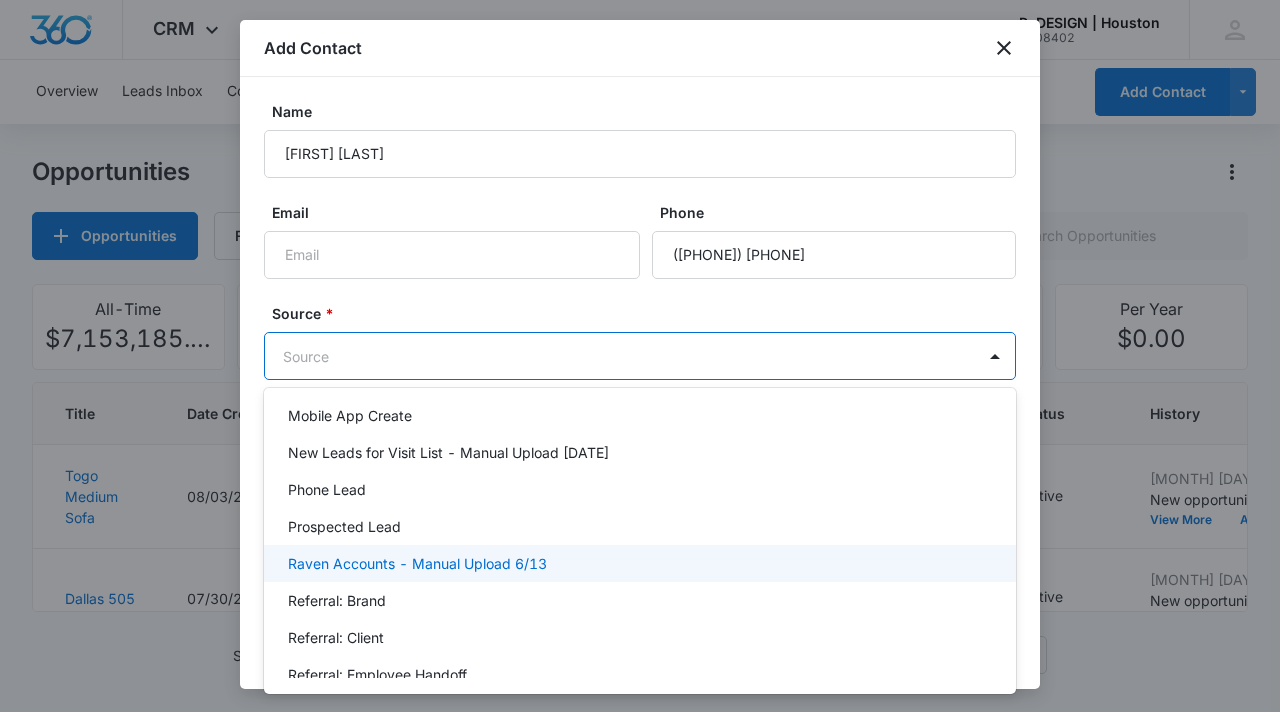 scroll, scrollTop: 844, scrollLeft: 0, axis: vertical 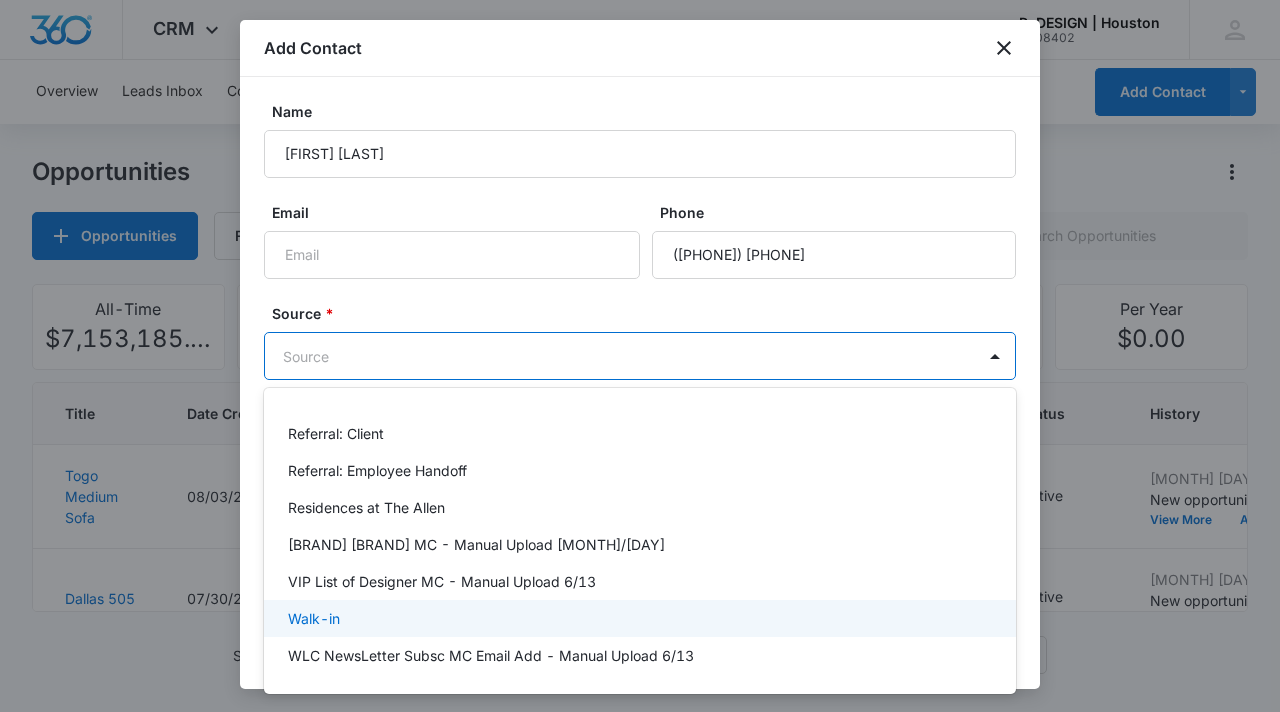 click on "Walk-in" at bounding box center (638, 618) 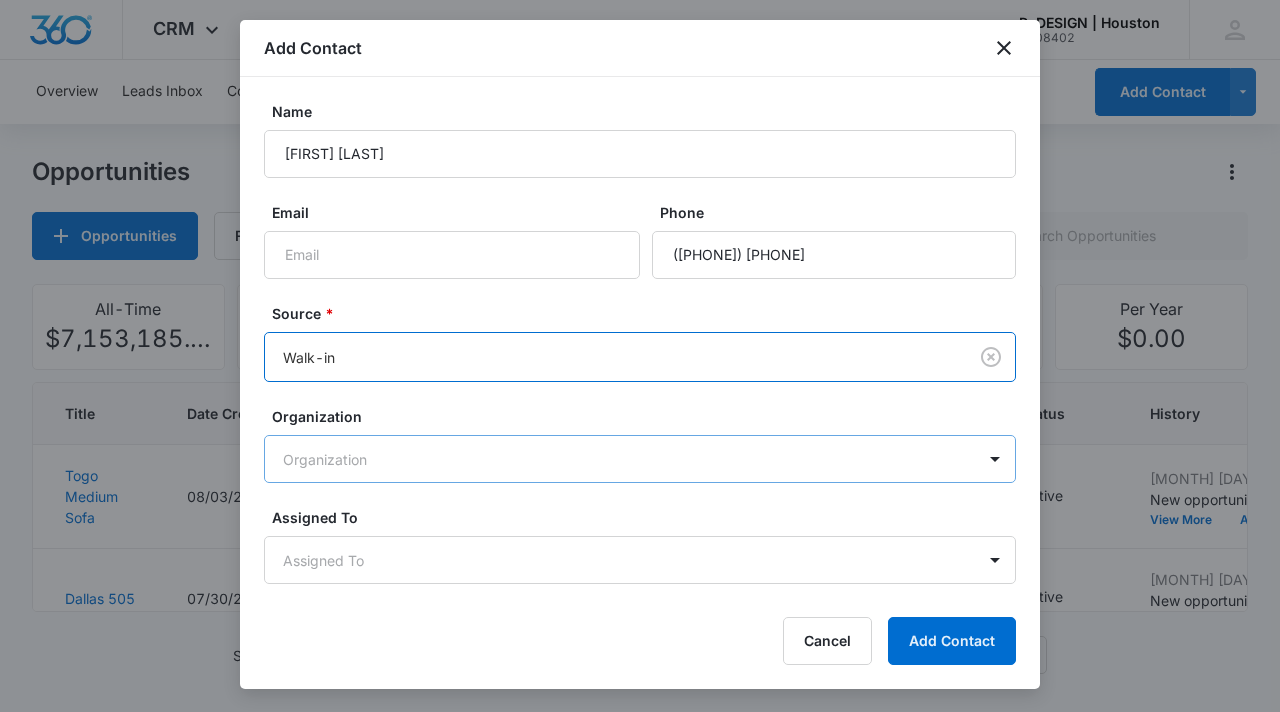 click on "CRM Apps Reputation Websites Forms CRM Email Social Content Ads Intelligence Files Settings [BRAND] | [CITY] R[NUMBER] Your Accounts View All [FIRST] [LAST] [EMAIL] My Profile Notifications Support Logout Terms & Conditions  •  Privacy Policy Overview Leads Inbox Contacts Organizations History Opportunities Projects Tasks Calendar Lists Reports Settings Add Contact Opportunities Opportunities Filters All-Time $[PRICE] Per Day $[PRICE] Per Week $[PRICE] Per Month $[PRICE] Per Quarter $[PRICE] Per Year $[PRICE] Title Date Created Contacts Assigned To Value Paid Est. Close Date Status History Togo Medium Sofa  [DATE] [FIRST] [LAST] [FIRST] [LAST] $[PRICE] One-Time Active  [DATE] by [FIRST] [LAST] New opportunity created '[PRODUCT] [PRODUCT] [PRODUCT]'. View More Add History Dallas [NUMBER] [DATE] [FIRST] [LAST] [FIRST] [LAST] $[PRICE] One-Time Active  [DATE] by [FIRST] [LAST] New opportunity created 'Dallas [NUMBER]'. View More Add History Outdoor Furnishings  [DATE] [FIRST] [LAST] [FIRST] [LAST] $[PRICE]" at bounding box center [640, 356] 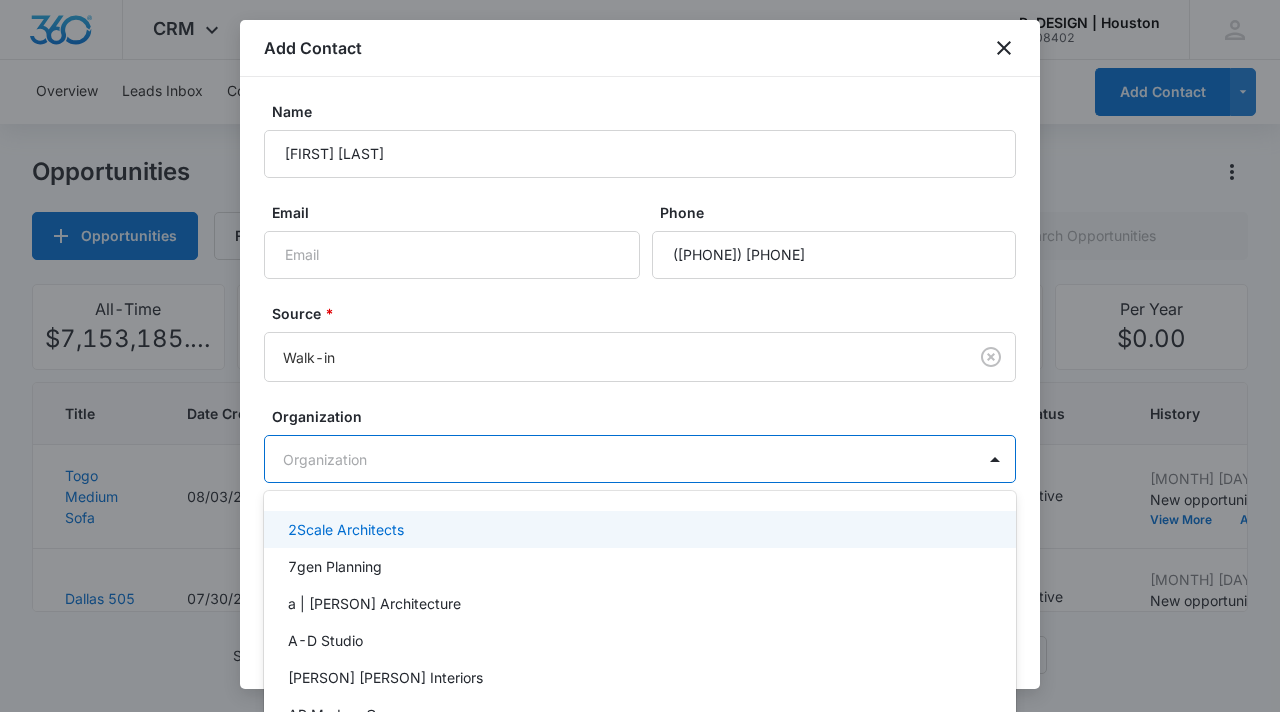 click at bounding box center (640, 356) 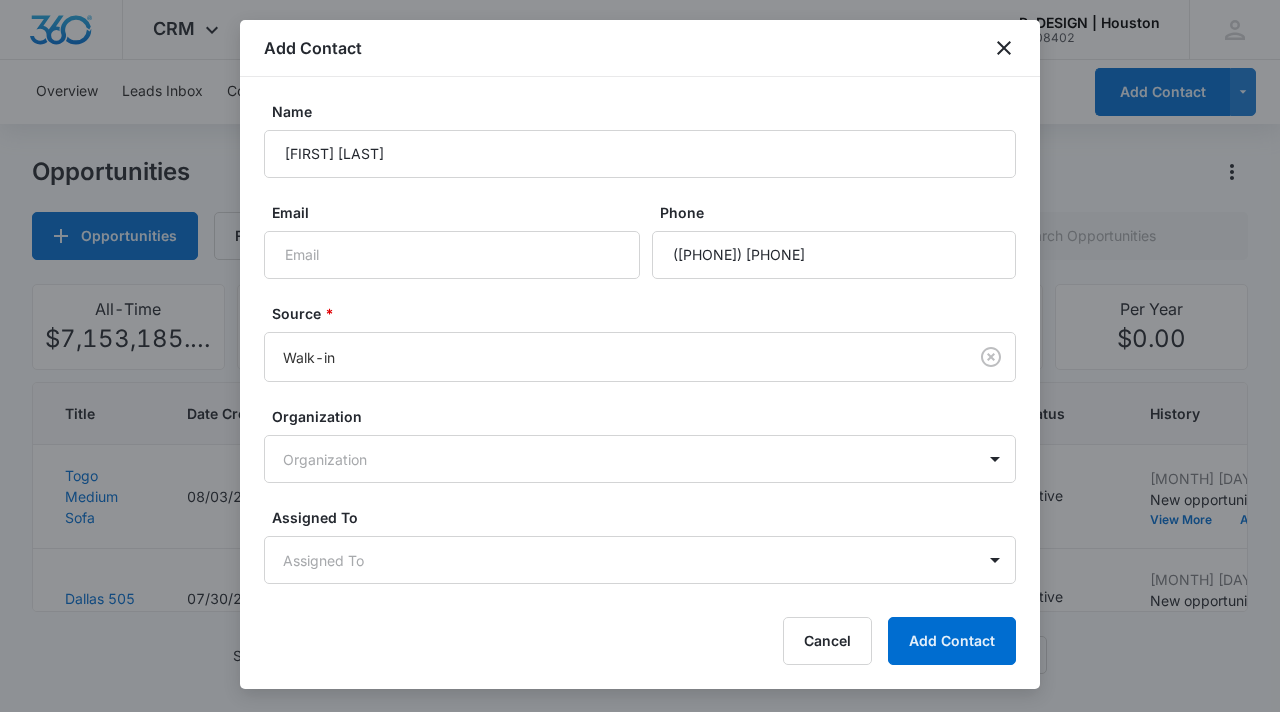 scroll, scrollTop: 203, scrollLeft: 0, axis: vertical 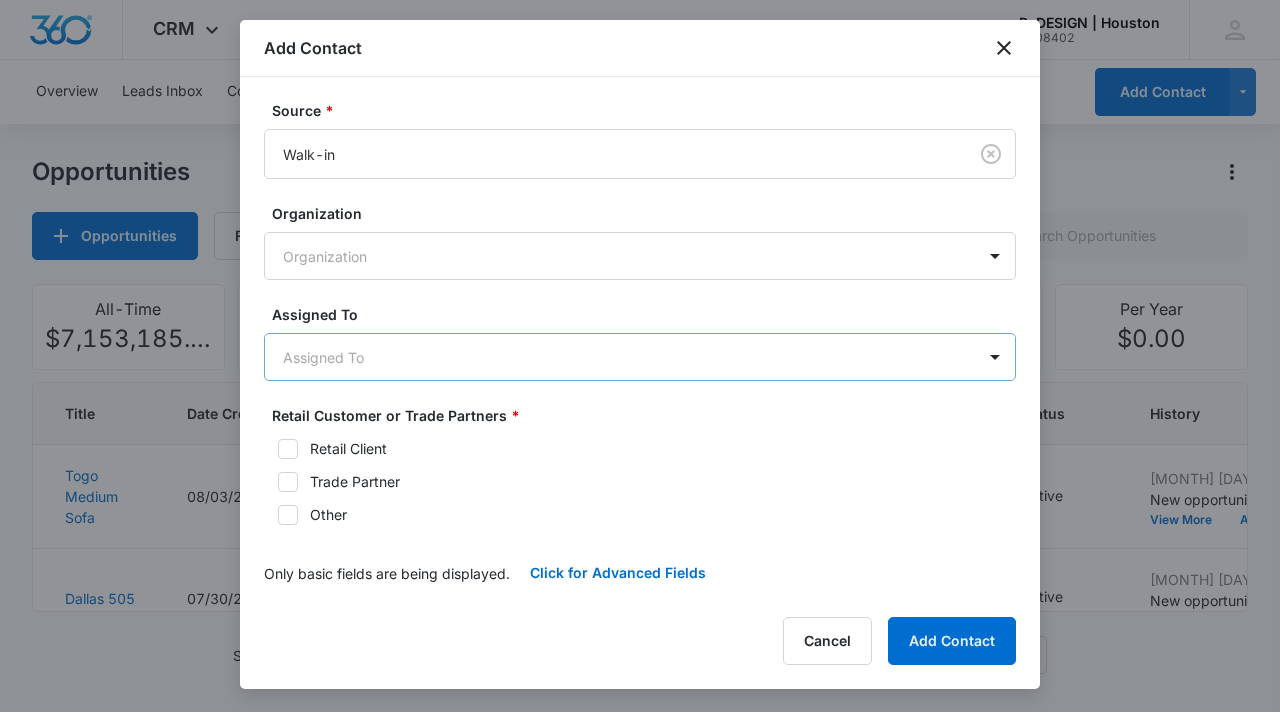 click on "CRM Apps Reputation Websites Forms CRM Email Social Content Ads Intelligence Files Settings [BRAND] | [CITY] R[NUMBER] Your Accounts View All [FIRST] [LAST] [EMAIL] My Profile Notifications Support Logout Terms & Conditions  •  Privacy Policy Overview Leads Inbox Contacts Organizations History Opportunities Projects Tasks Calendar Lists Reports Settings Add Contact Opportunities Opportunities Filters All-Time $[PRICE] Per Day $[PRICE] Per Week $[PRICE] Per Month $[PRICE] Per Quarter $[PRICE] Per Year $[PRICE] Title Date Created Contacts Assigned To Value Paid Est. Close Date Status History Togo Medium Sofa  [DATE] [FIRST] [LAST] [FIRST] [LAST] $[PRICE] One-Time Active  [DATE] by [FIRST] [LAST] New opportunity created '[PRODUCT] [PRODUCT] [PRODUCT]'. View More Add History Dallas [NUMBER] [DATE] [FIRST] [LAST] [FIRST] [LAST] $[PRICE] One-Time Active  [DATE] by [FIRST] [LAST] New opportunity created 'Dallas [NUMBER]'. View More Add History Outdoor Furnishings  [DATE] [FIRST] [LAST] [FIRST] [LAST] $[PRICE]" at bounding box center (640, 356) 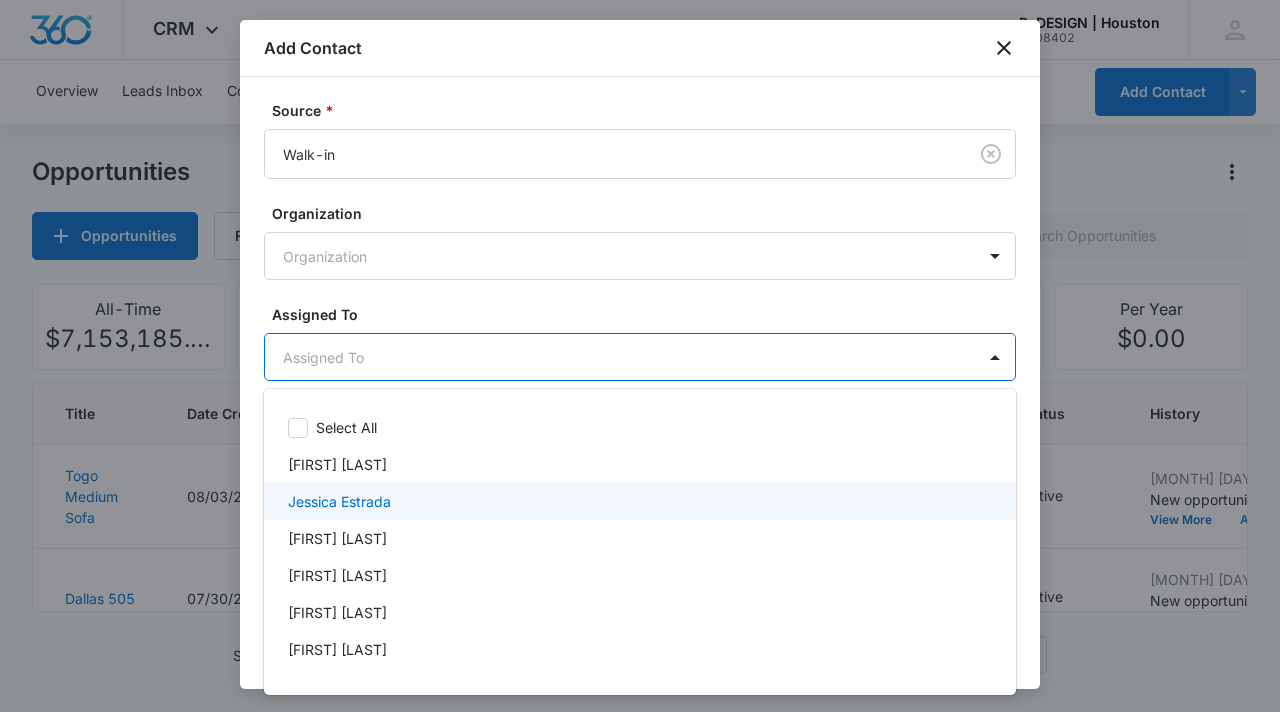 click on "Jessica  Estrada" at bounding box center [638, 501] 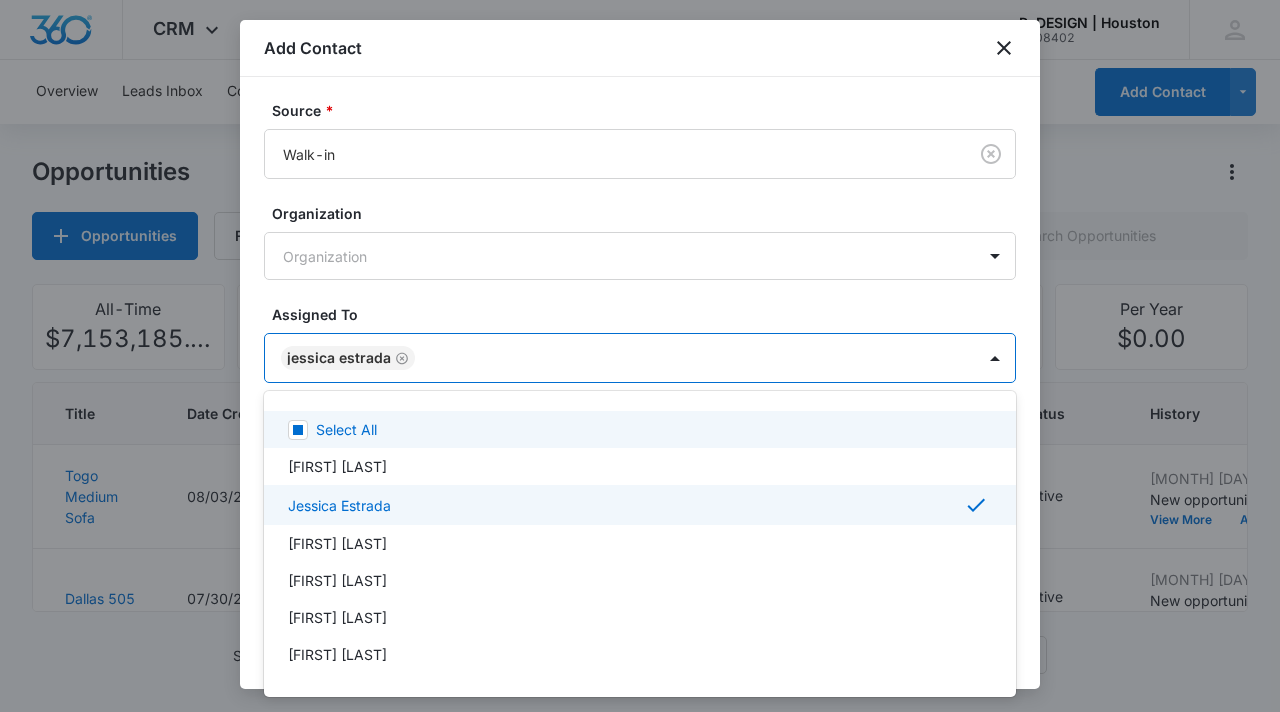 click at bounding box center [640, 356] 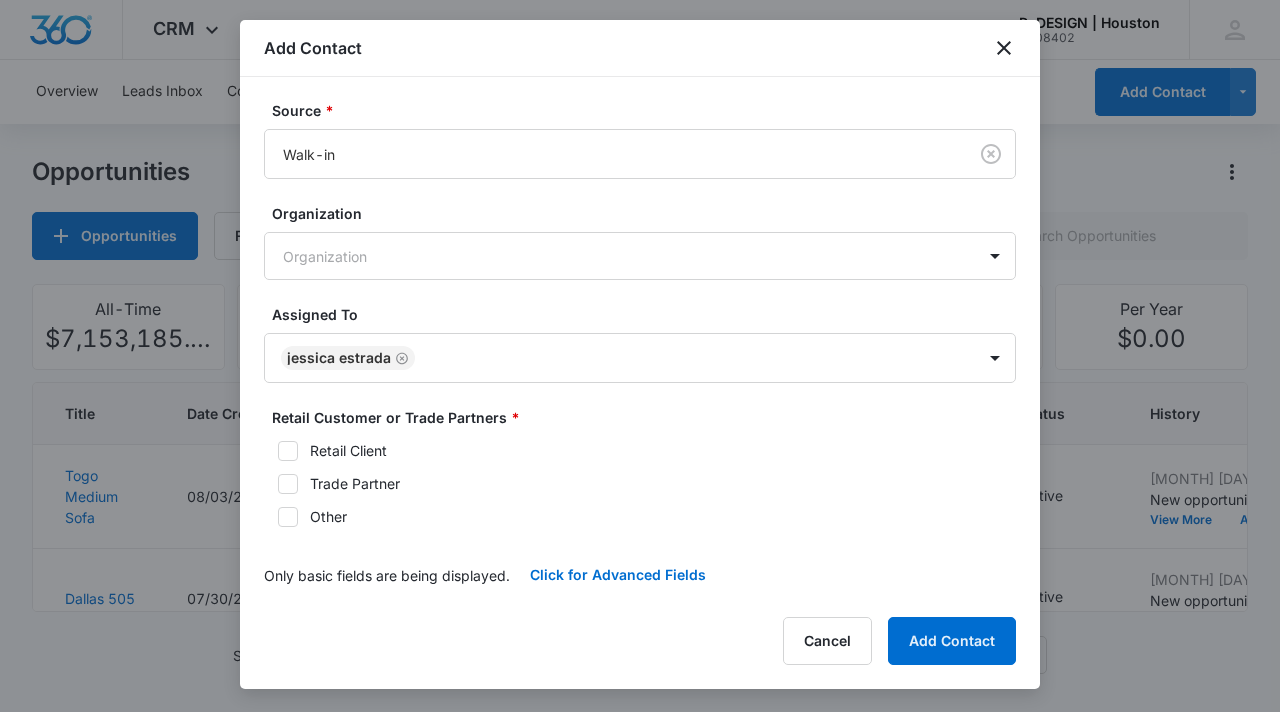 click 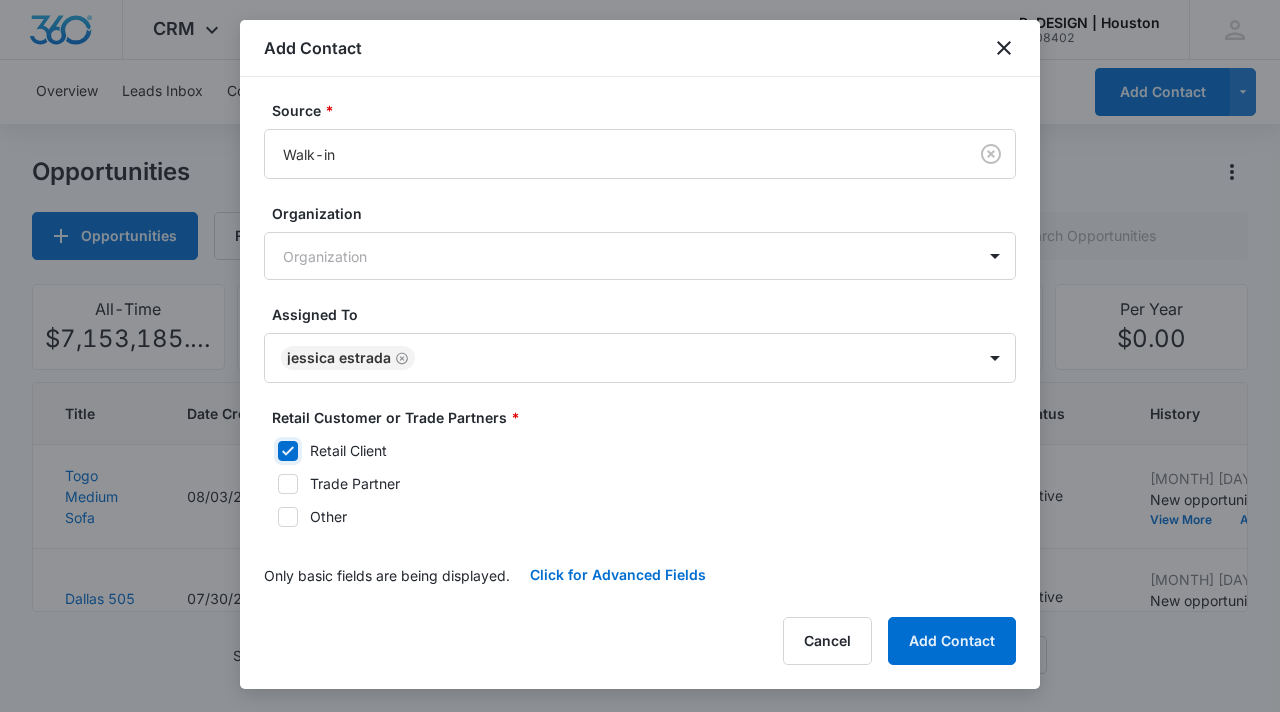 checkbox on "true" 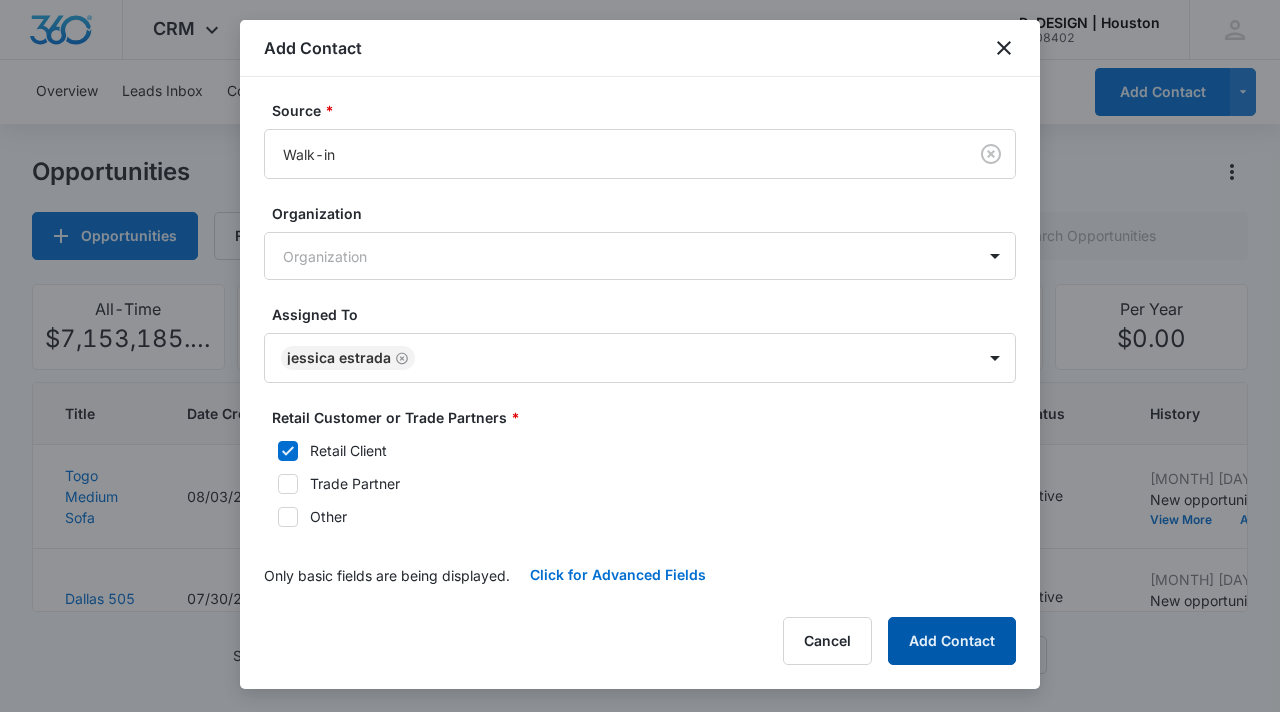 click on "Add Contact" at bounding box center (952, 641) 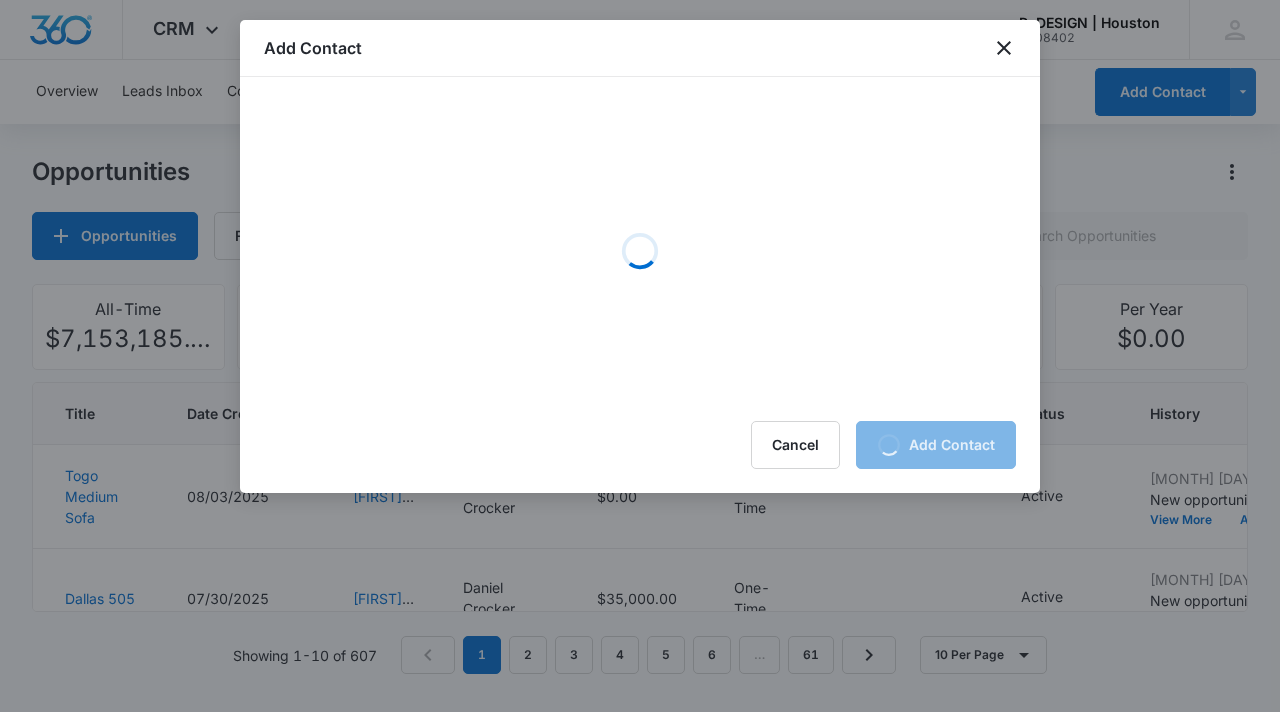 scroll, scrollTop: 0, scrollLeft: 0, axis: both 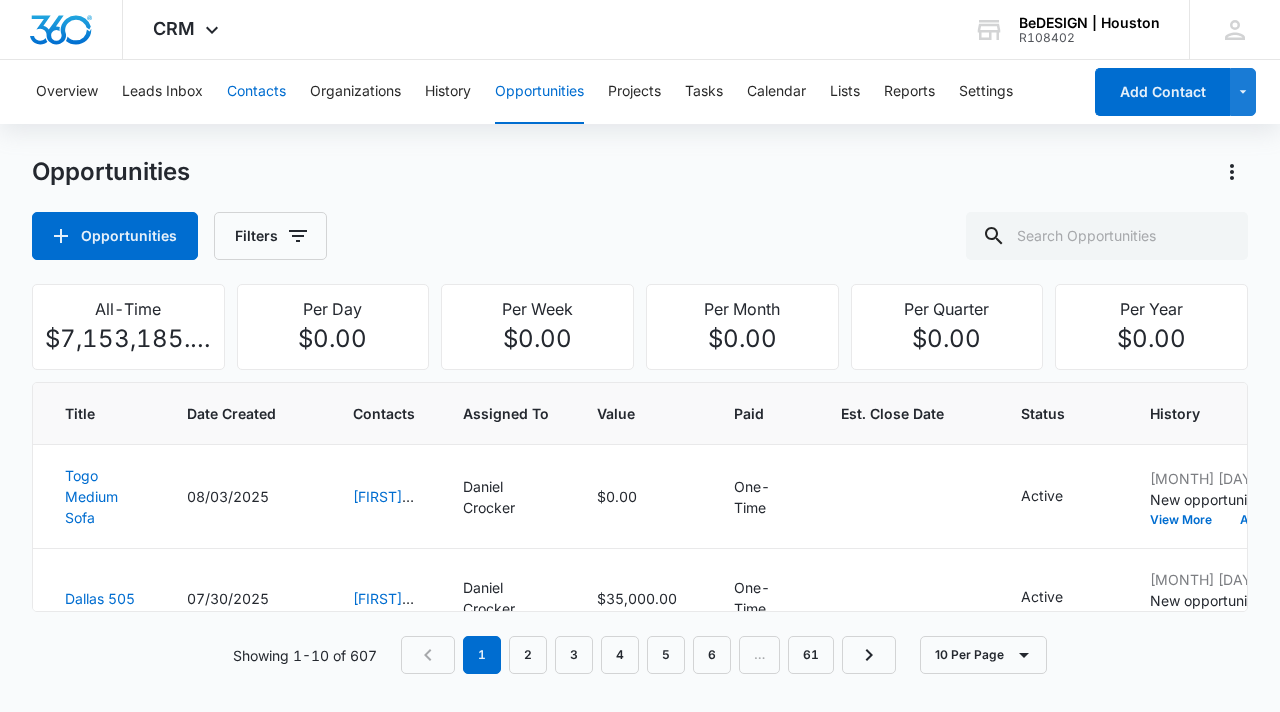 click on "Contacts" at bounding box center [256, 92] 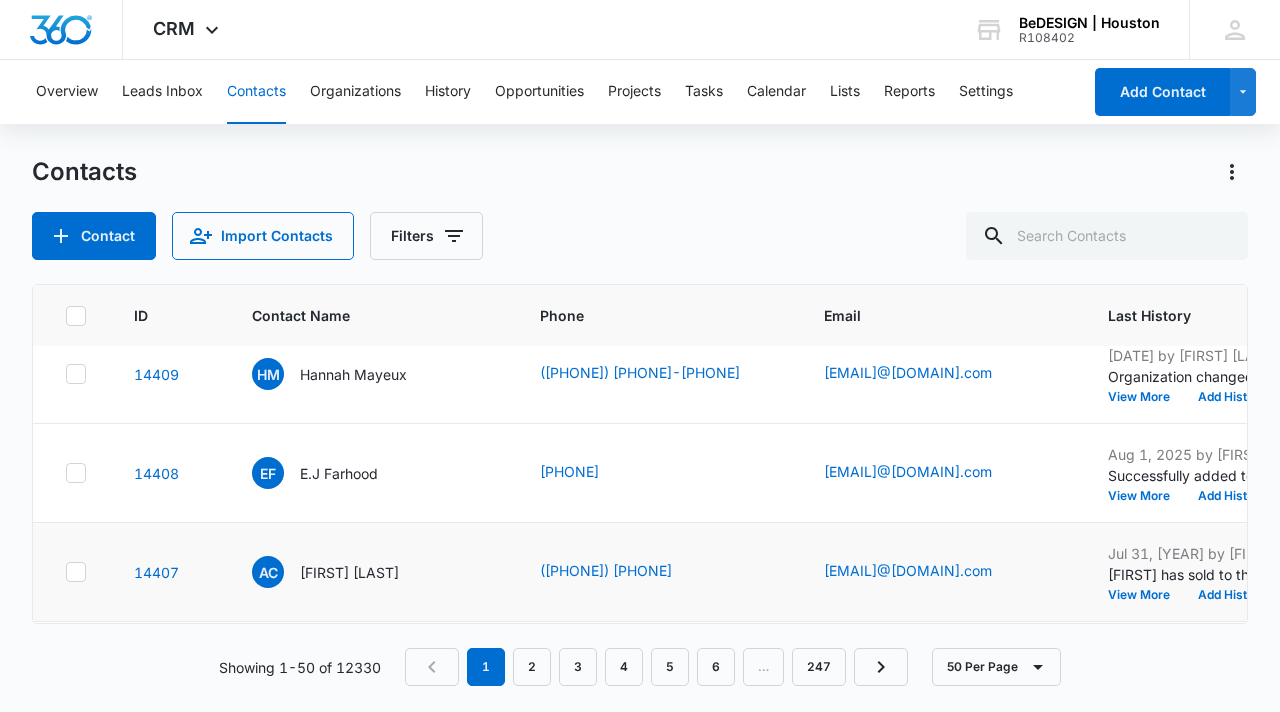 scroll, scrollTop: 517, scrollLeft: 0, axis: vertical 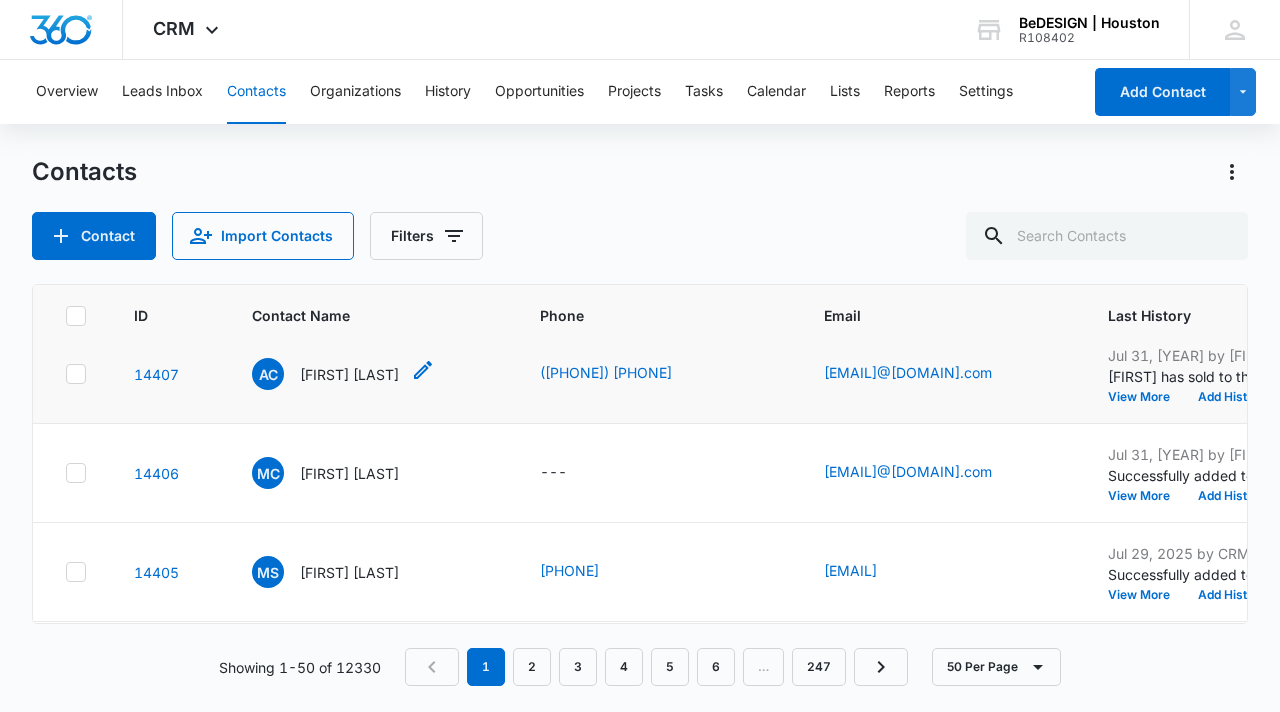 click on "[FIRST] [LAST]" at bounding box center (349, 374) 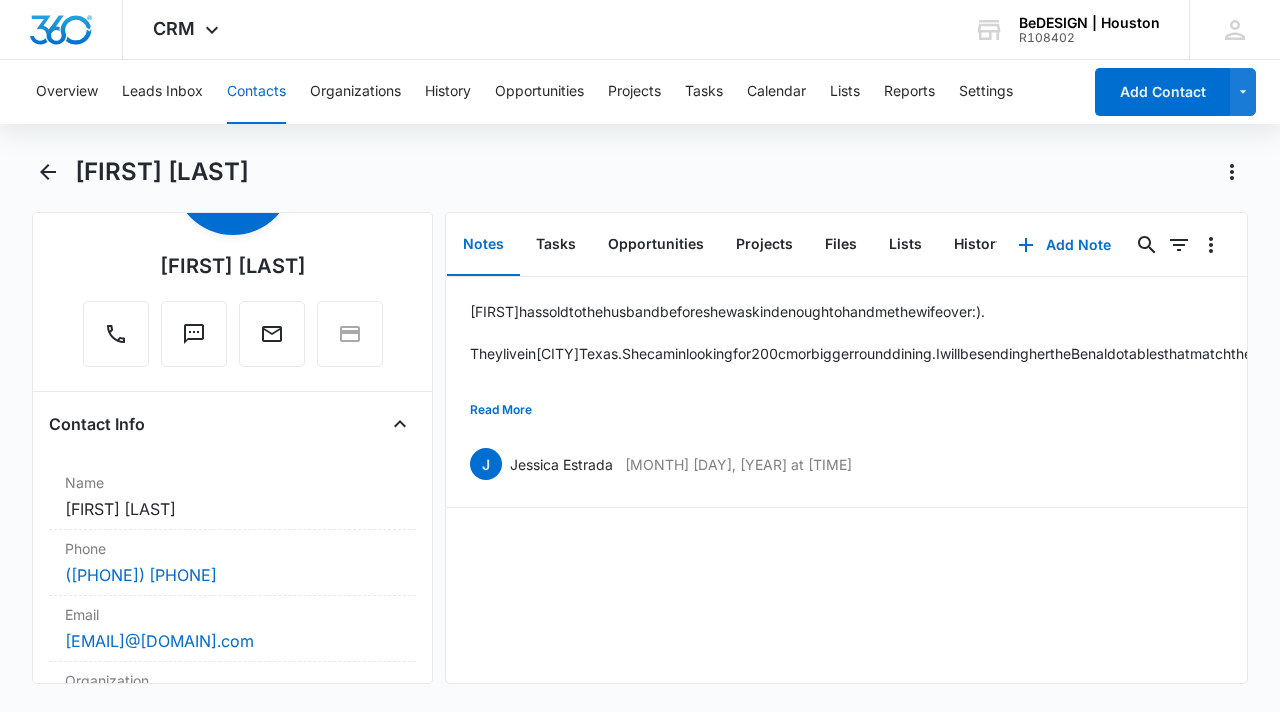 scroll, scrollTop: 143, scrollLeft: 0, axis: vertical 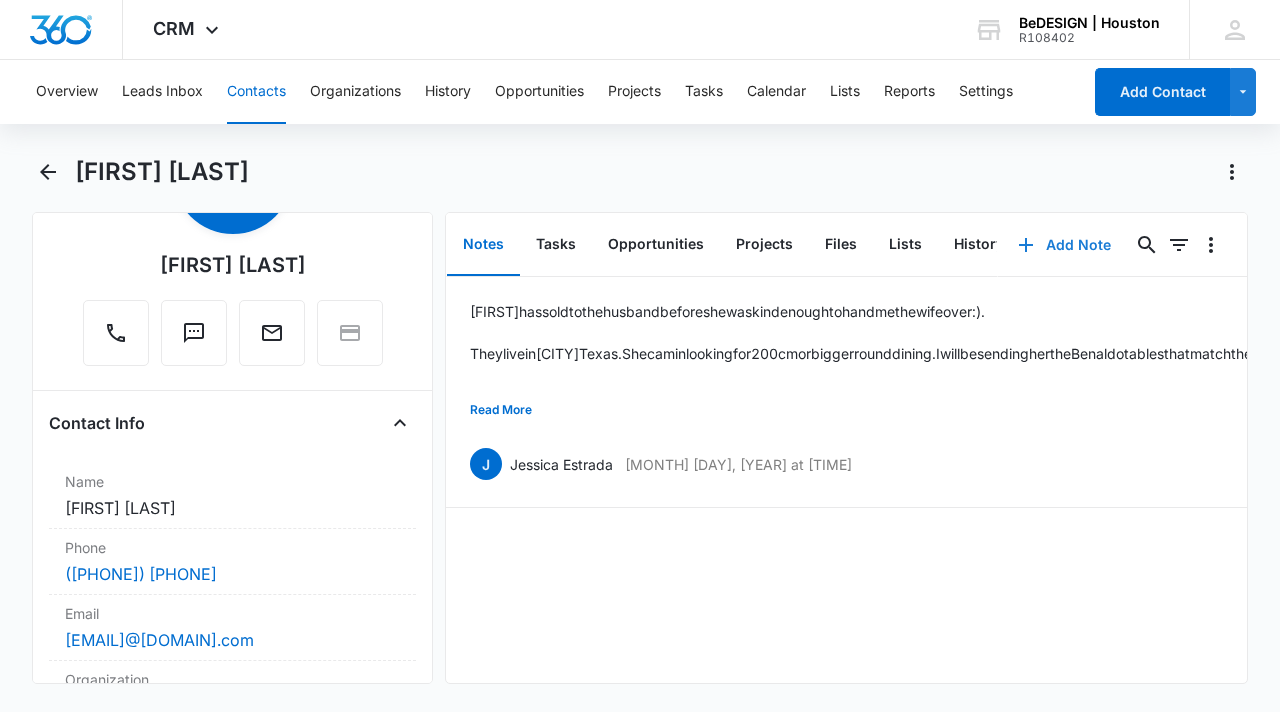 click on "Add Note" at bounding box center (1064, 245) 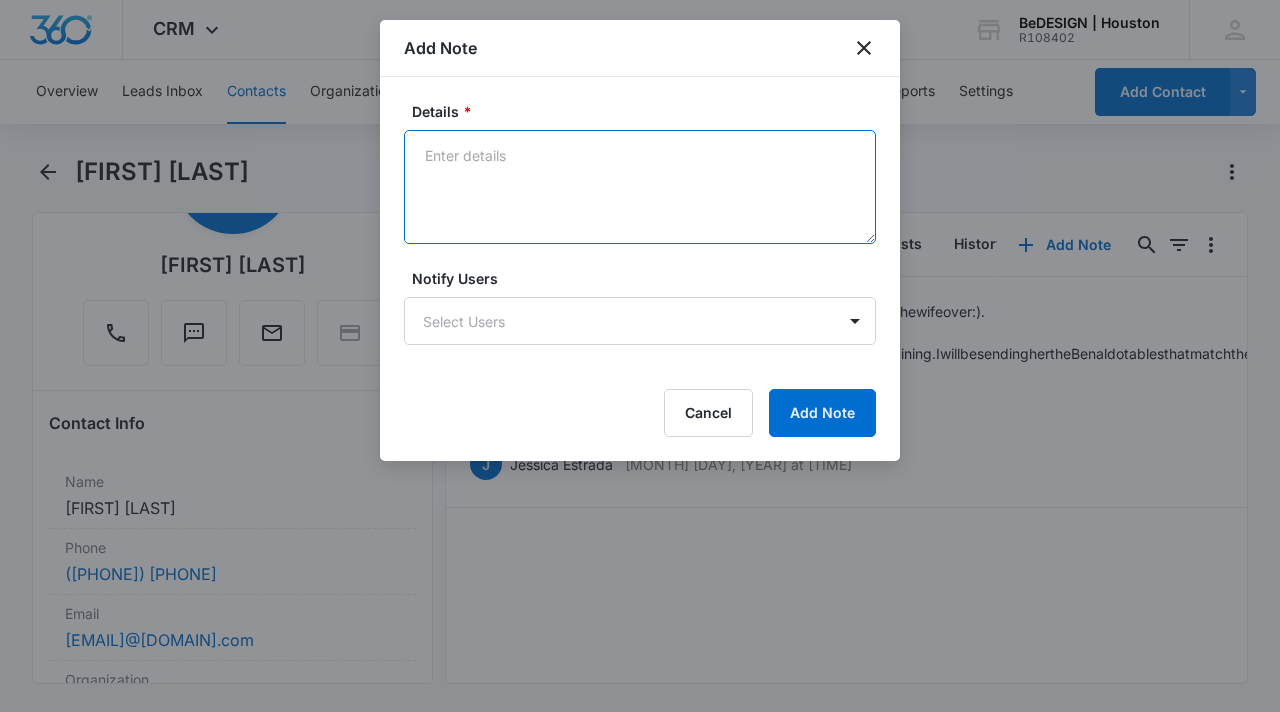 click on "Details *" at bounding box center [640, 187] 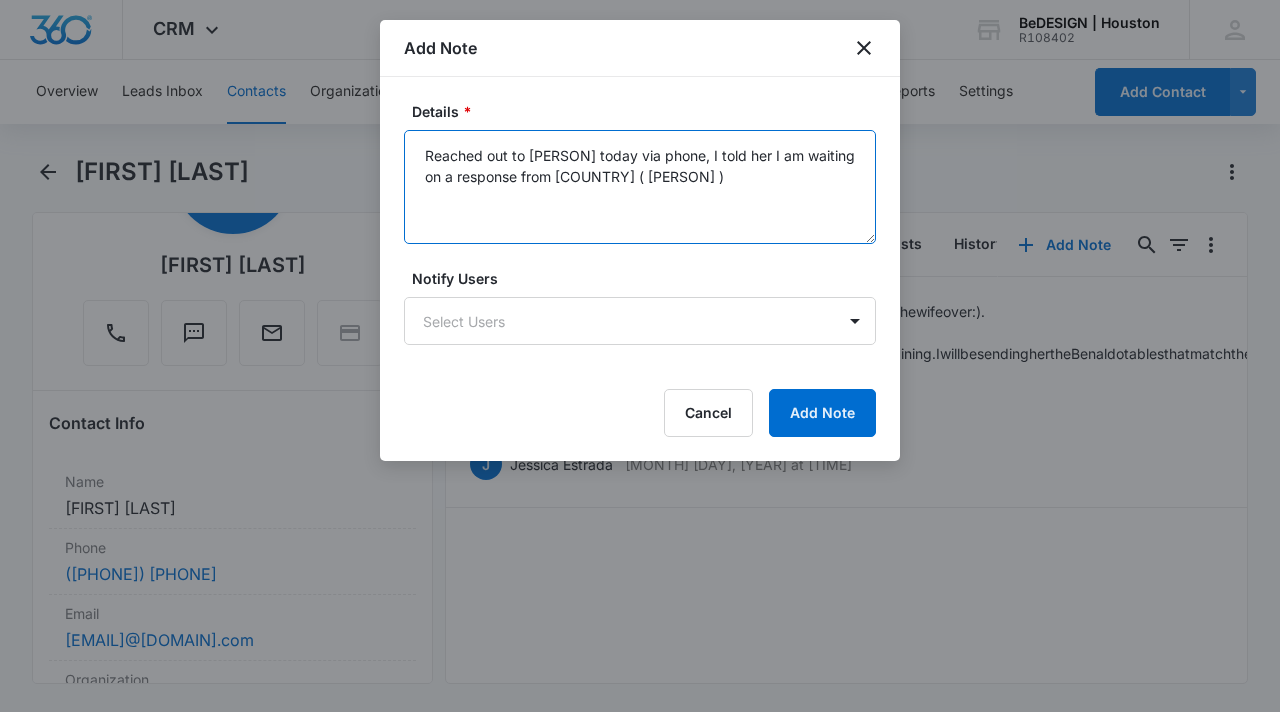 click on "Reached out to [PERSON] today via phone, I told her I am waiting on a response from [COUNTRY] ( [PERSON] )" at bounding box center [640, 187] 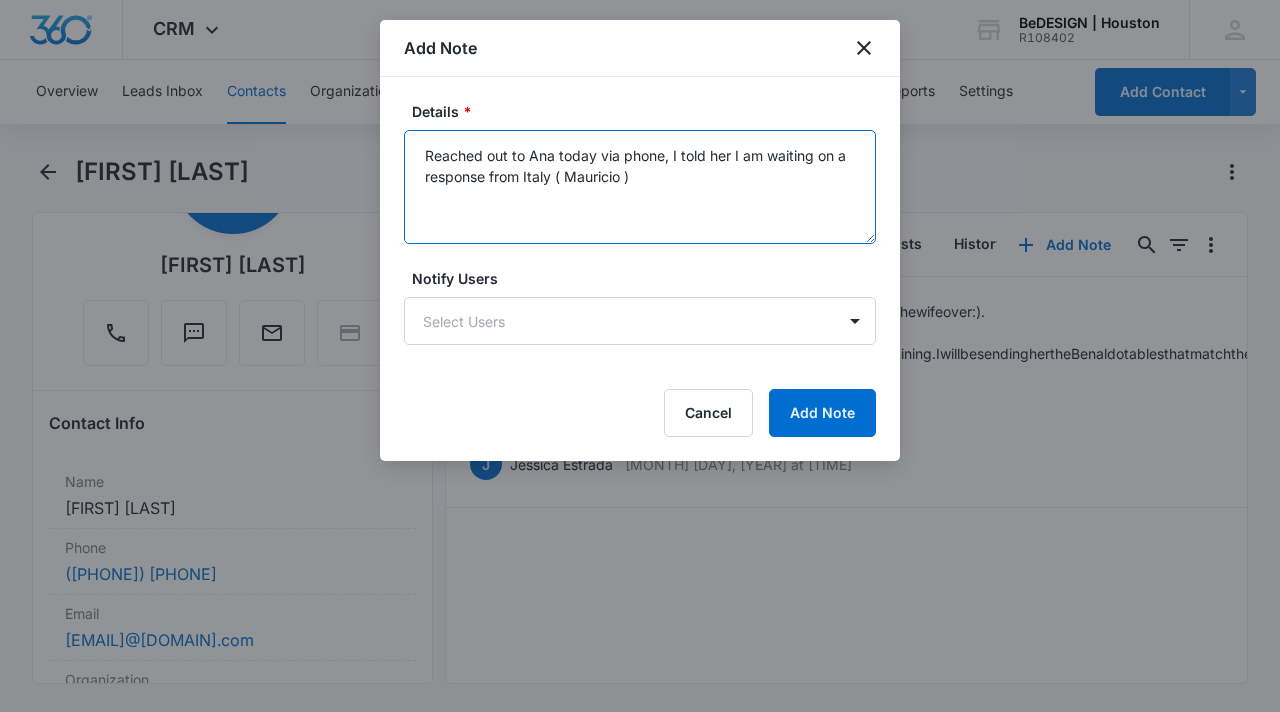 click on "Reached out to Ana today via phone, I told her I am waiting on a response from Italy ( Mauricio )" at bounding box center (640, 187) 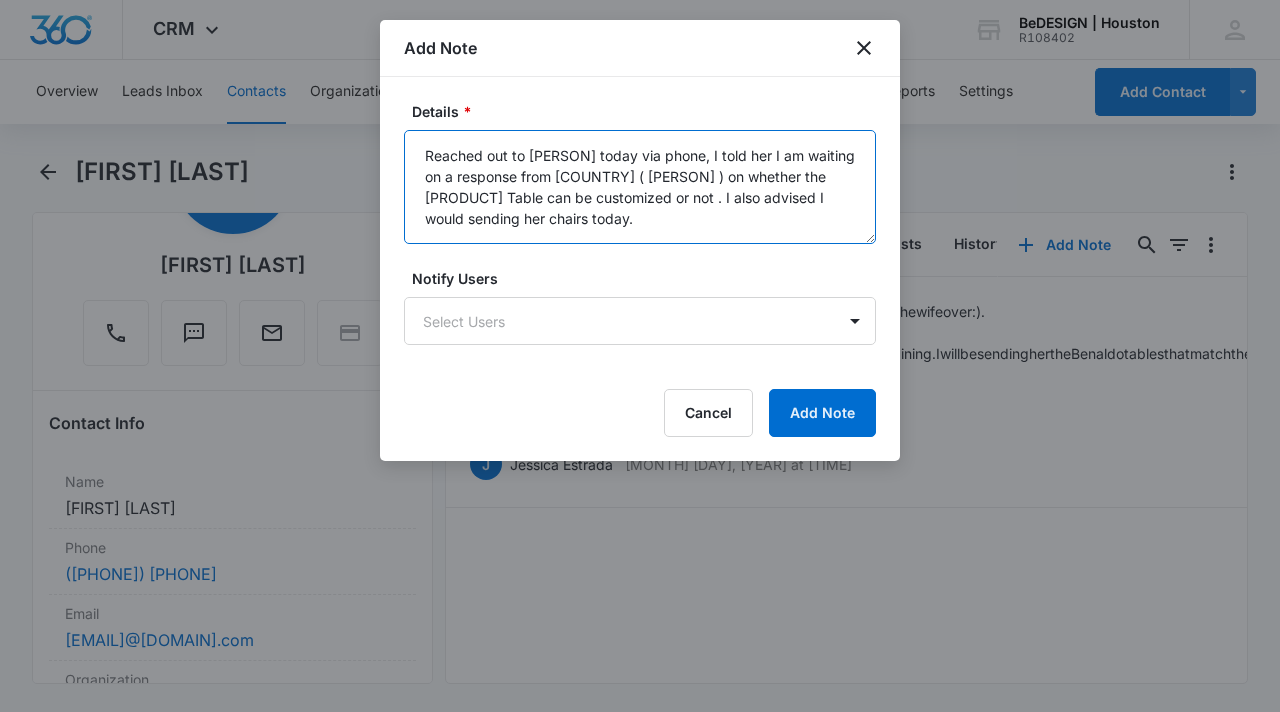 scroll, scrollTop: 5, scrollLeft: 0, axis: vertical 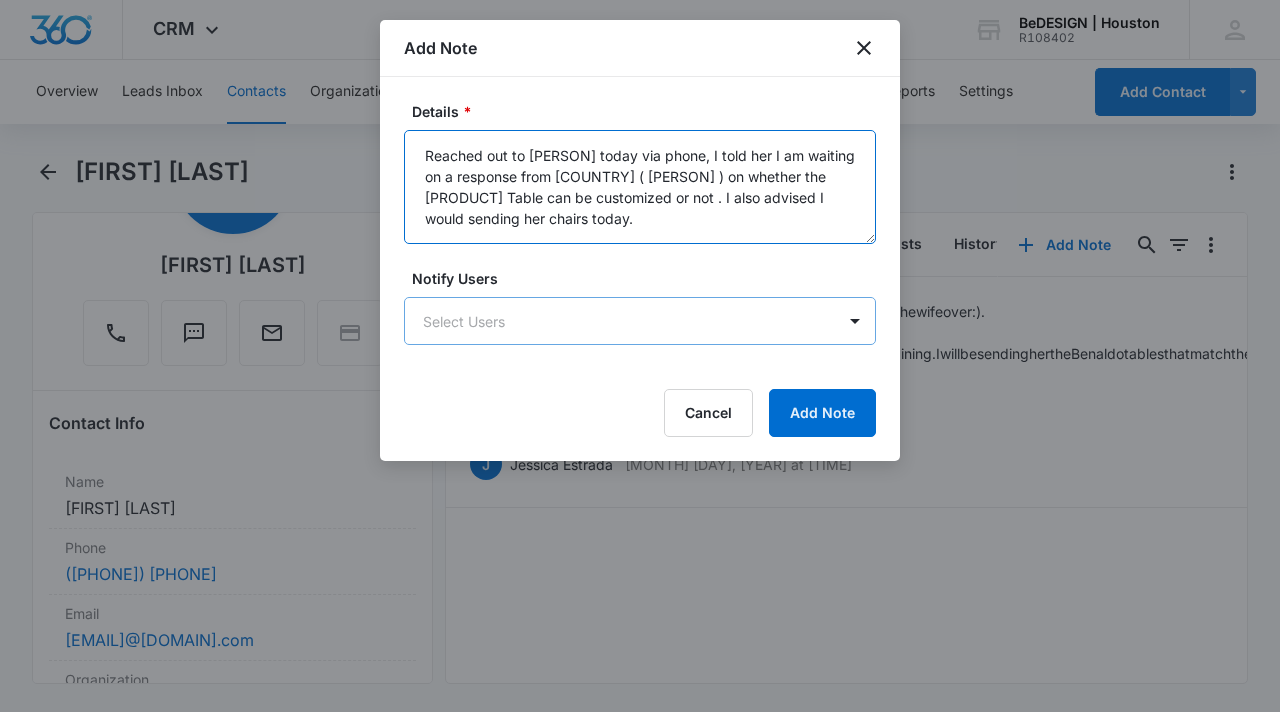 type on "Reached out to [PERSON] today via phone, I told her I am waiting on a response from [COUNTRY] ( [PERSON] ) on whether the [PRODUCT] Table can be customized or not . I also advised I would sending her chairs today." 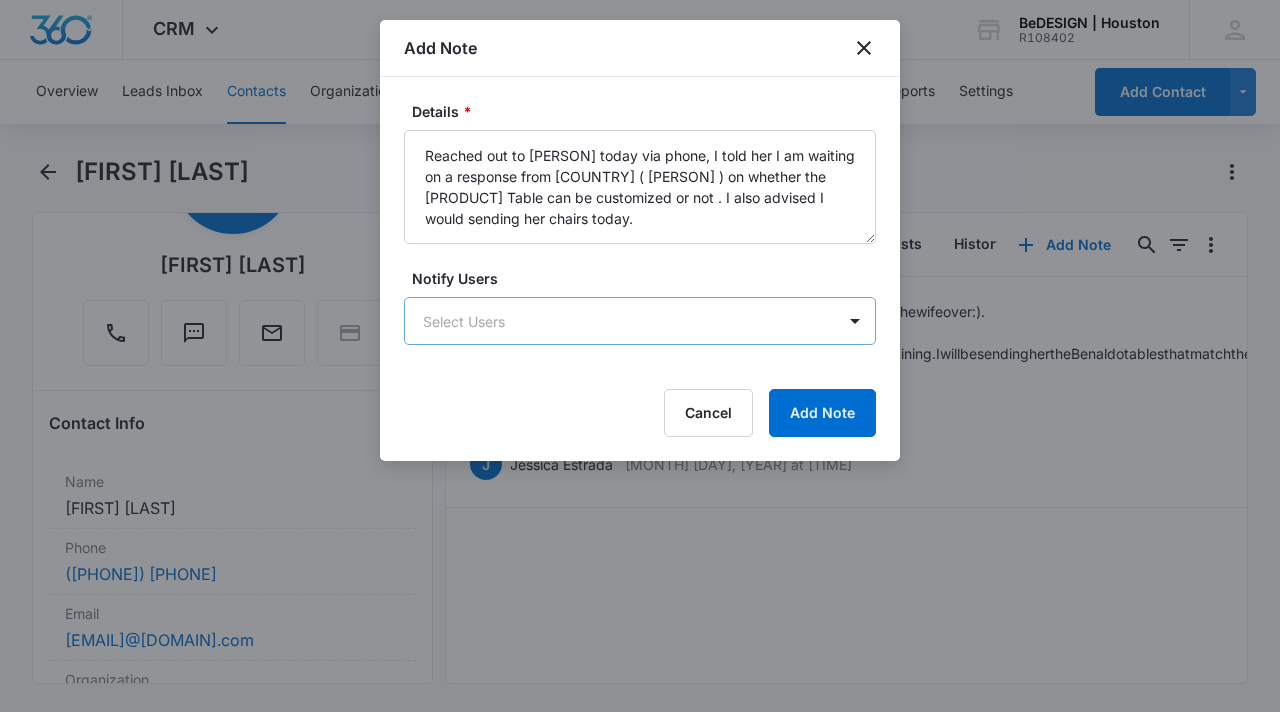 click on "CRM Apps Reputation Websites Forms CRM Email Social Content Ads Intelligence Files Settings BeDESIGN | Houston R108402 Your Accounts View All [FIRST]  [LAST]  [EMAIL] My Profile Notifications Support Logout Terms & Conditions &nbsp; • &nbsp; Privacy Policy Overview Leads Inbox Contacts Organizations History Opportunities Projects Tasks Calendar Lists Reports Settings Add Contact Ana Cortez Remove AC Ana Cortez Contact Info Name Cancel Save Changes Ana Cortez Phone Cancel Save Changes [PHONE] Email Cancel Save Changes [EMAIL] Organization Cancel Save Changes --- Address Cancel Save Changes --- Details Source Cancel Save Changes Walk-in &nbsp; Contact Type Cancel Save Changes None Contact Status Cancel Save Changes None Assigned To Cancel Save Changes --- Tags Cancel Save Changes --- Next Contact Date Cancel Save Changes --- Color Tag Current Color: Cancel Save Changes Payments ID ID 14407 Created Jul 31, 2025 at 5:45pm Unclassified Fields Retail Customer or Trade Partners &nbsp; Cancel Save Changes" at bounding box center (640, 356) 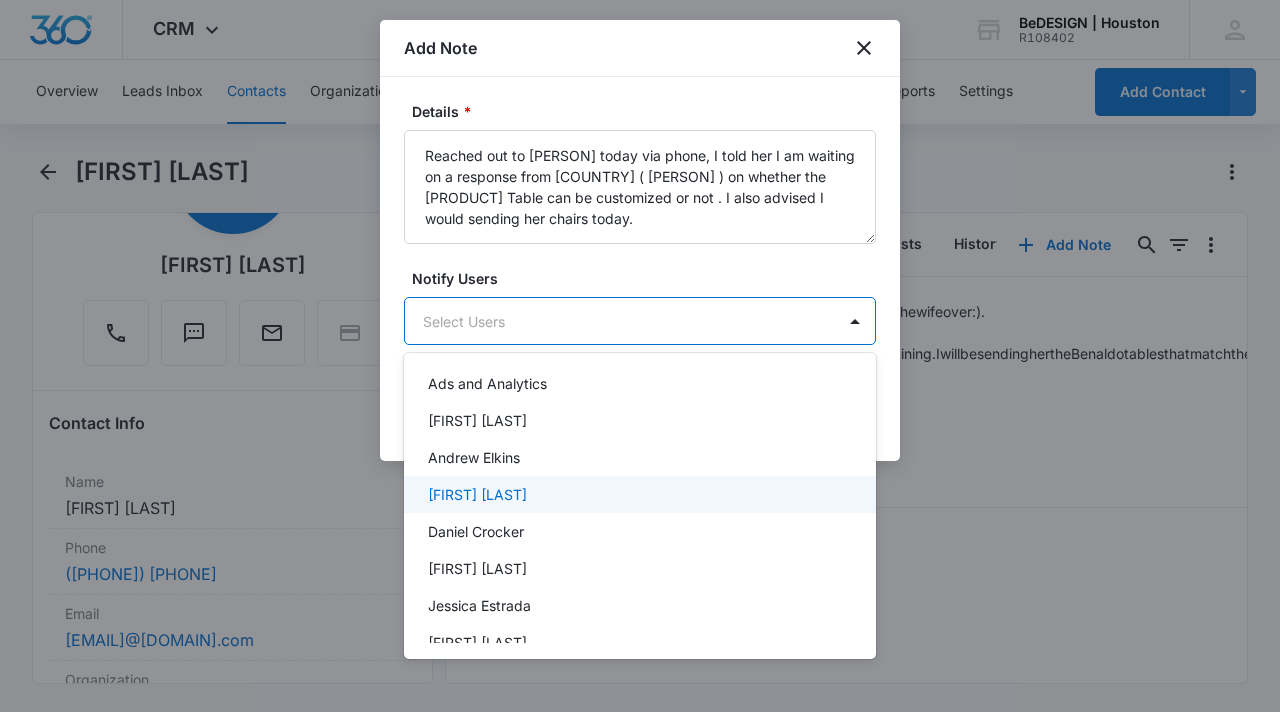 scroll, scrollTop: 85, scrollLeft: 0, axis: vertical 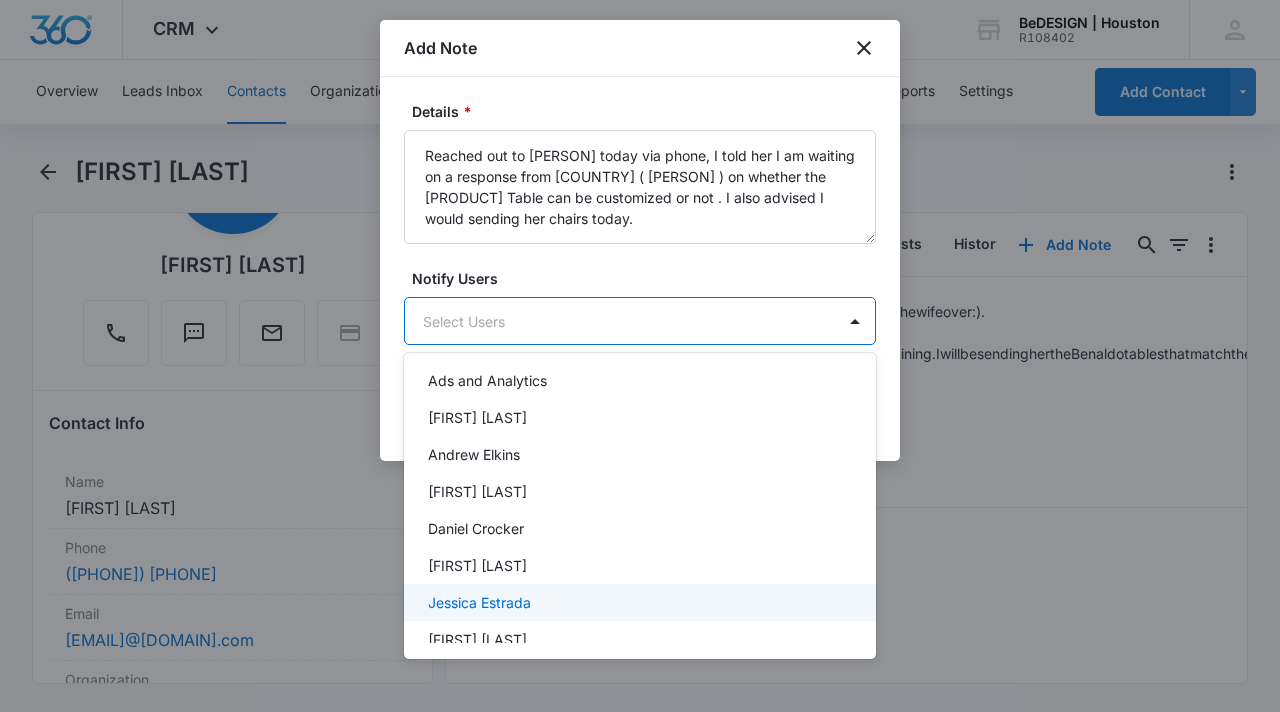 click on "Jessica  Estrada" at bounding box center [479, 602] 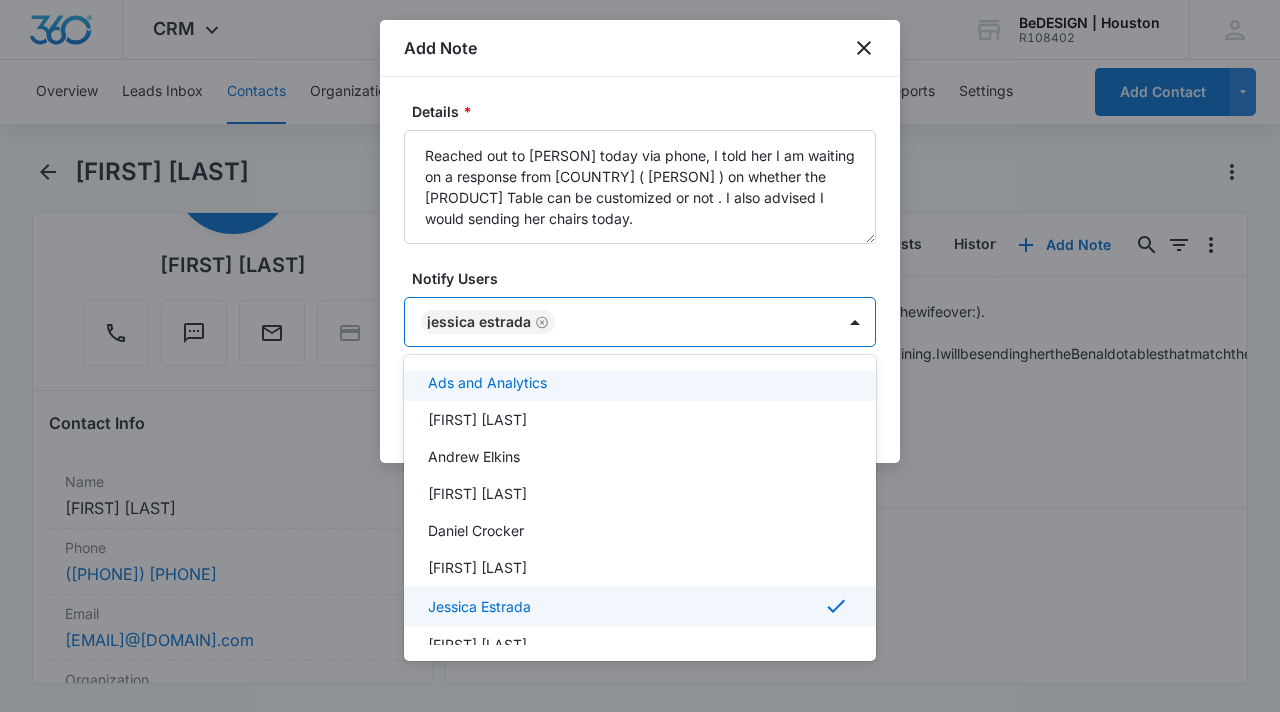 click at bounding box center [640, 356] 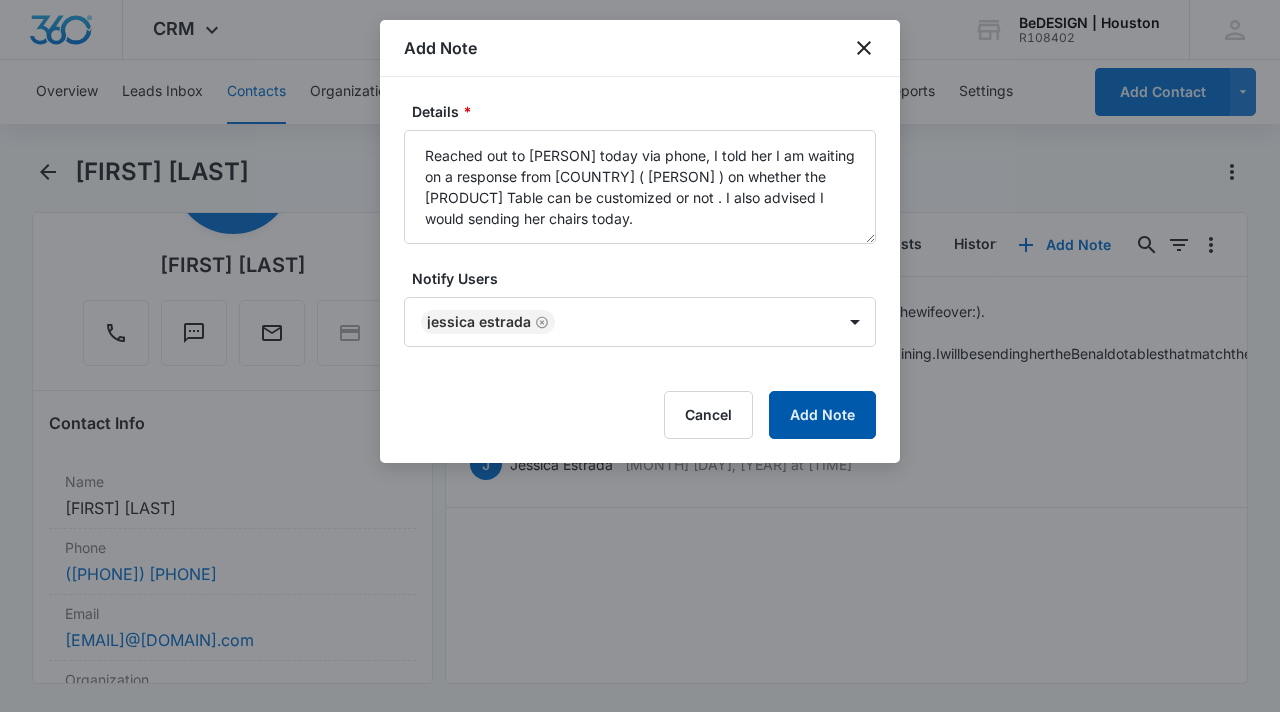 click on "Add Note" at bounding box center (822, 415) 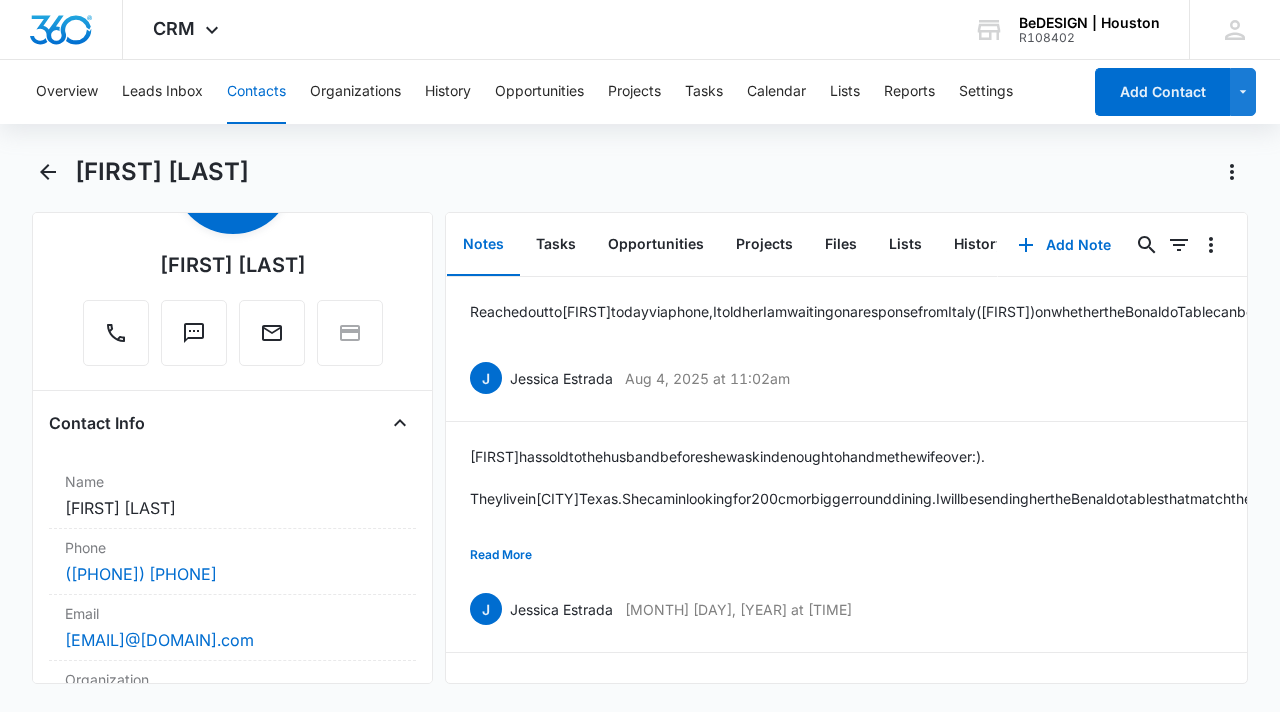 click on "Contacts" at bounding box center [256, 92] 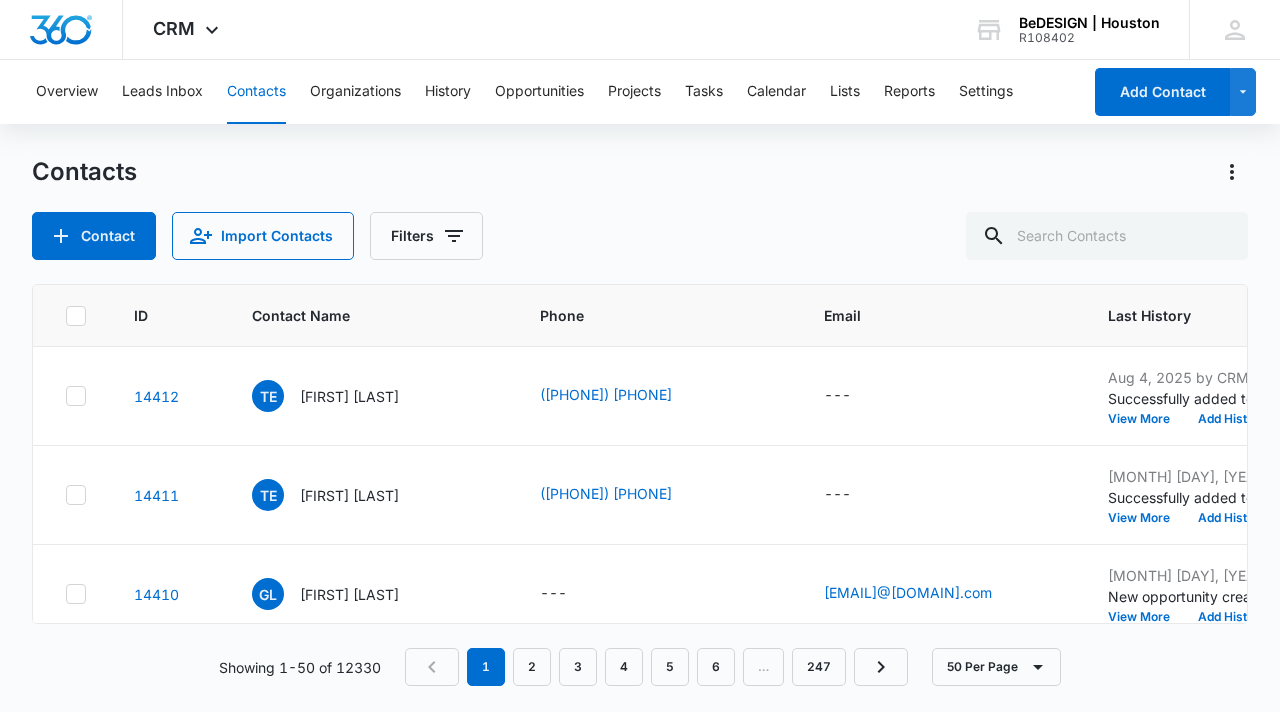 scroll, scrollTop: 517, scrollLeft: 0, axis: vertical 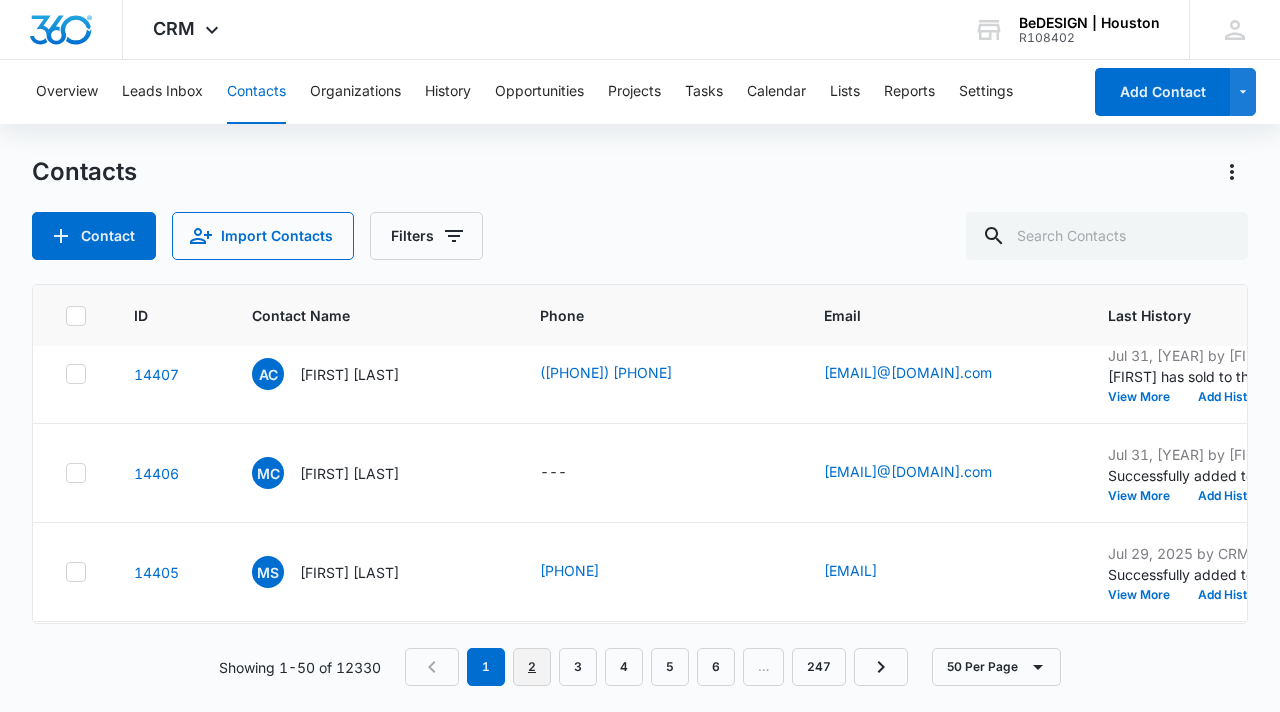 click on "2" at bounding box center (532, 667) 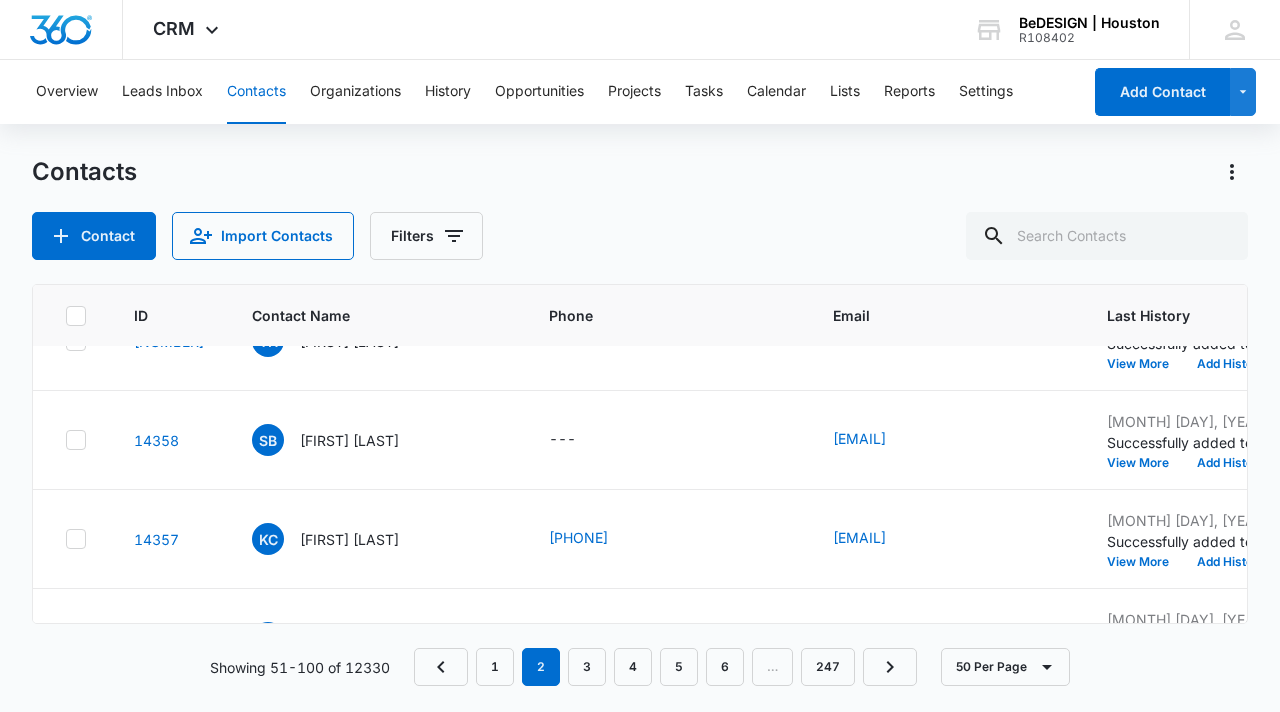 scroll, scrollTop: 0, scrollLeft: 0, axis: both 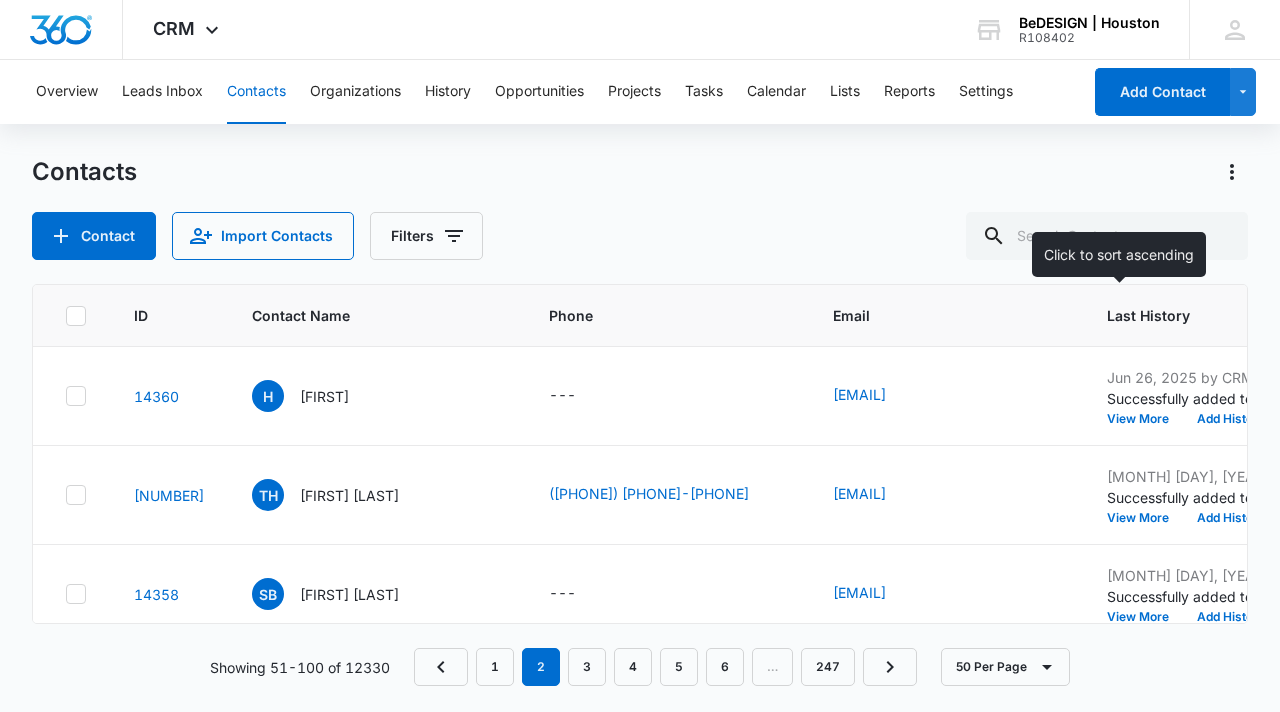 click on "Last History" at bounding box center (1217, 315) 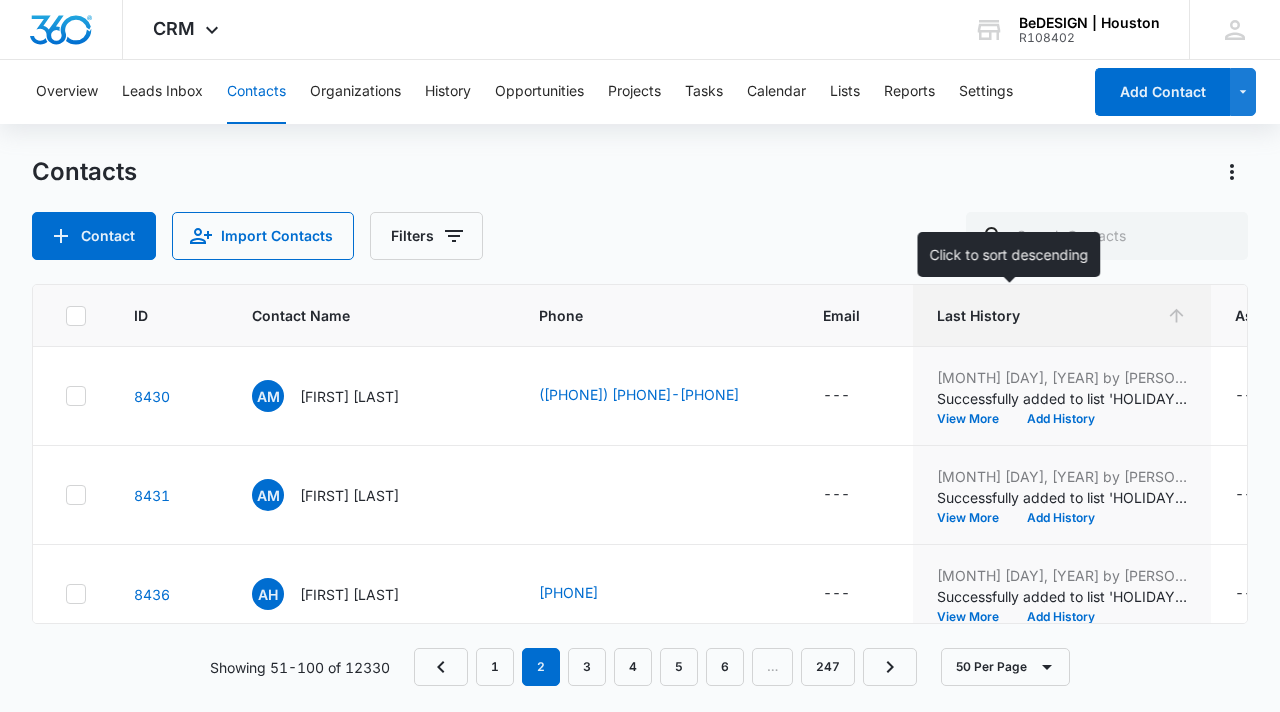 click on "Last History" at bounding box center [1047, 315] 